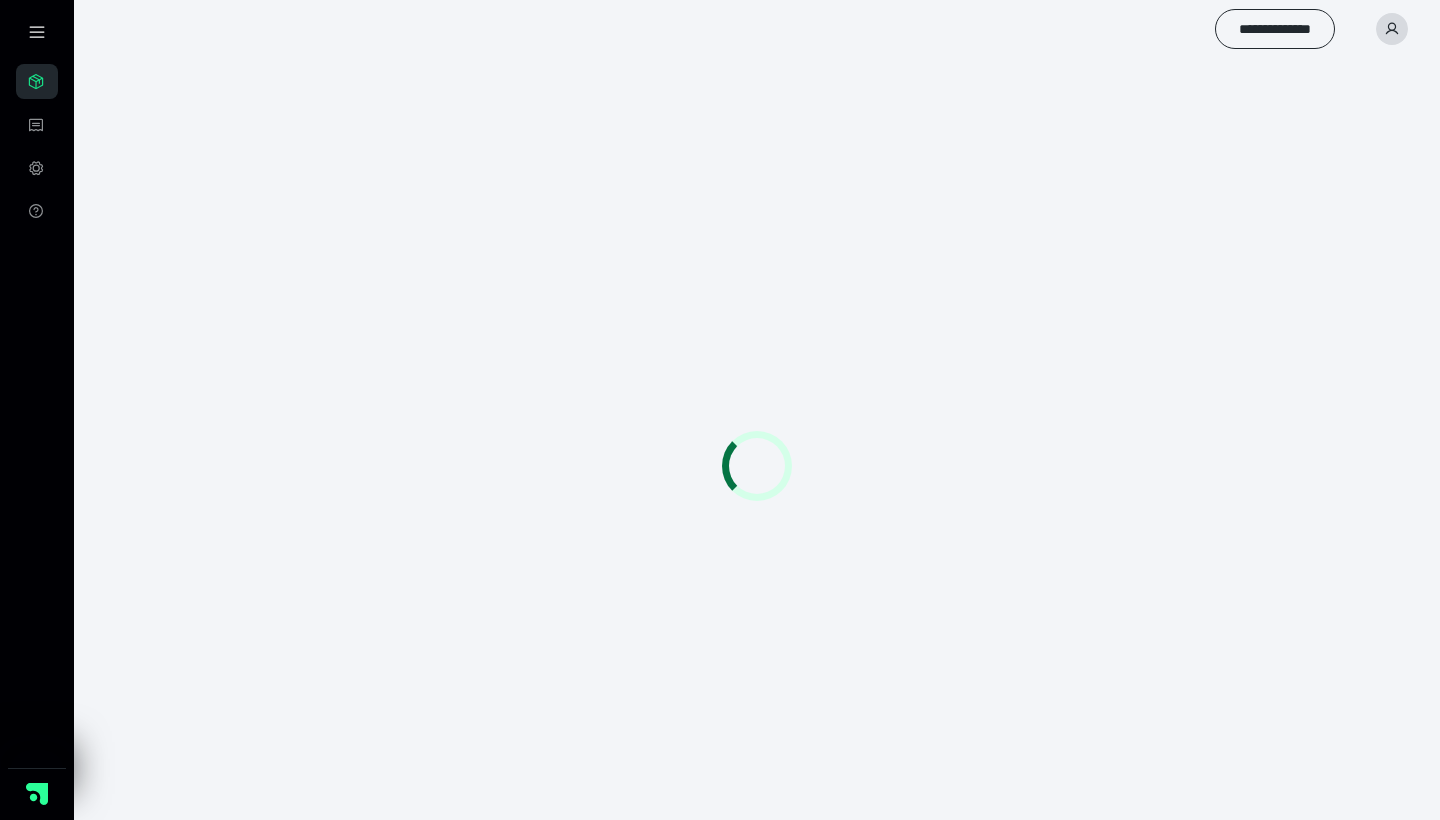 scroll, scrollTop: 0, scrollLeft: 0, axis: both 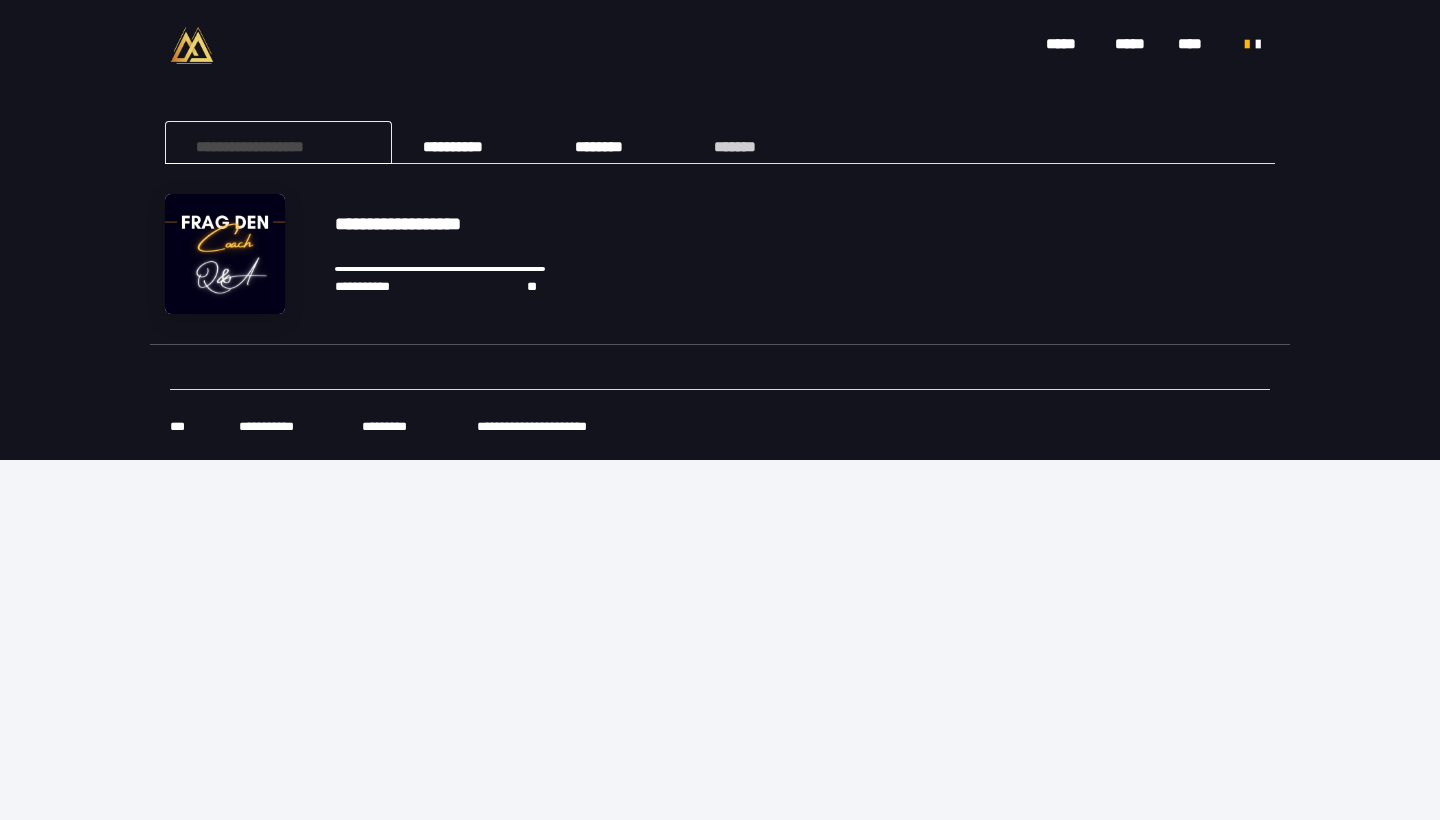 click on "*******" at bounding box center (746, 142) 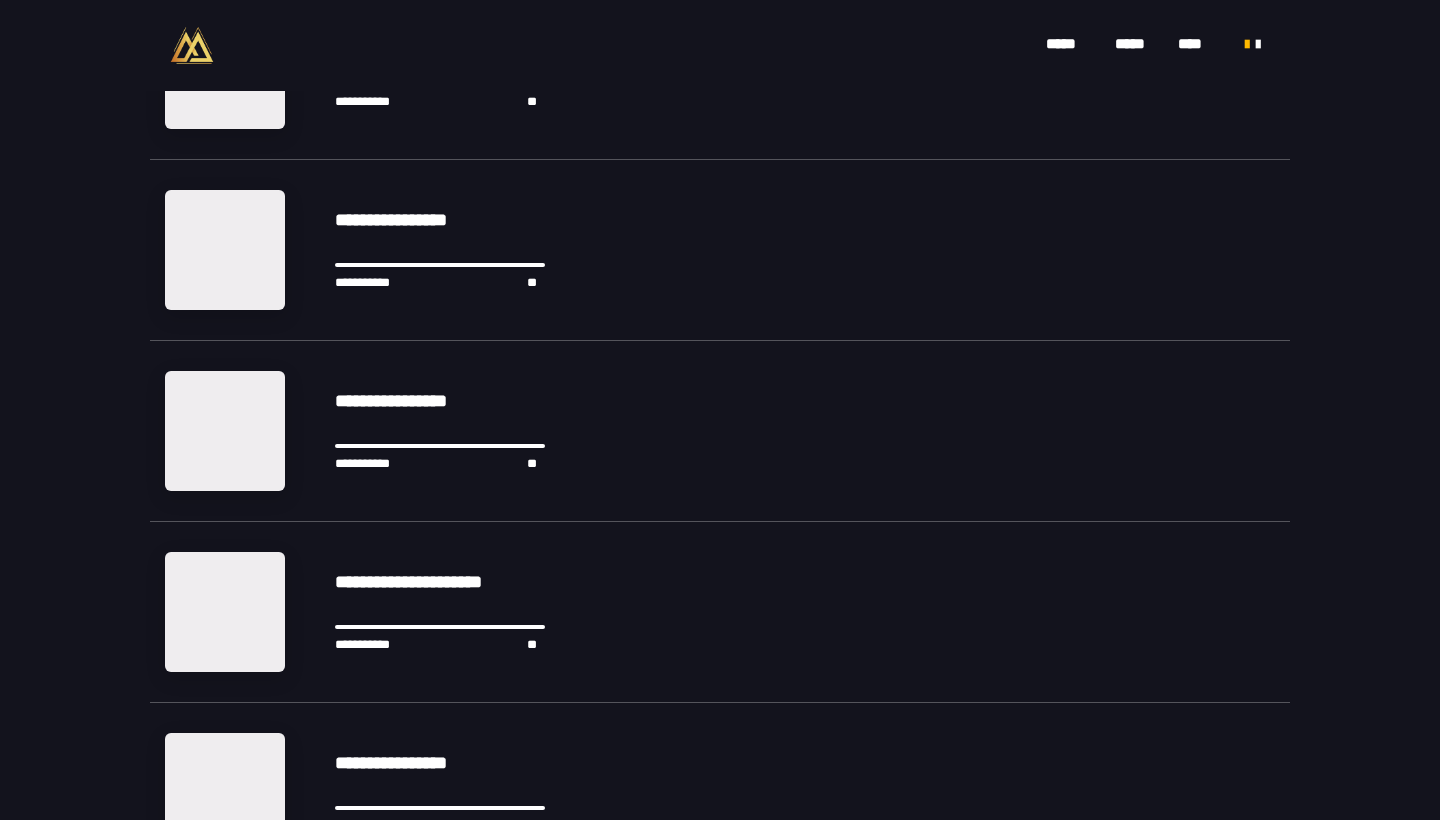 scroll, scrollTop: 502, scrollLeft: 0, axis: vertical 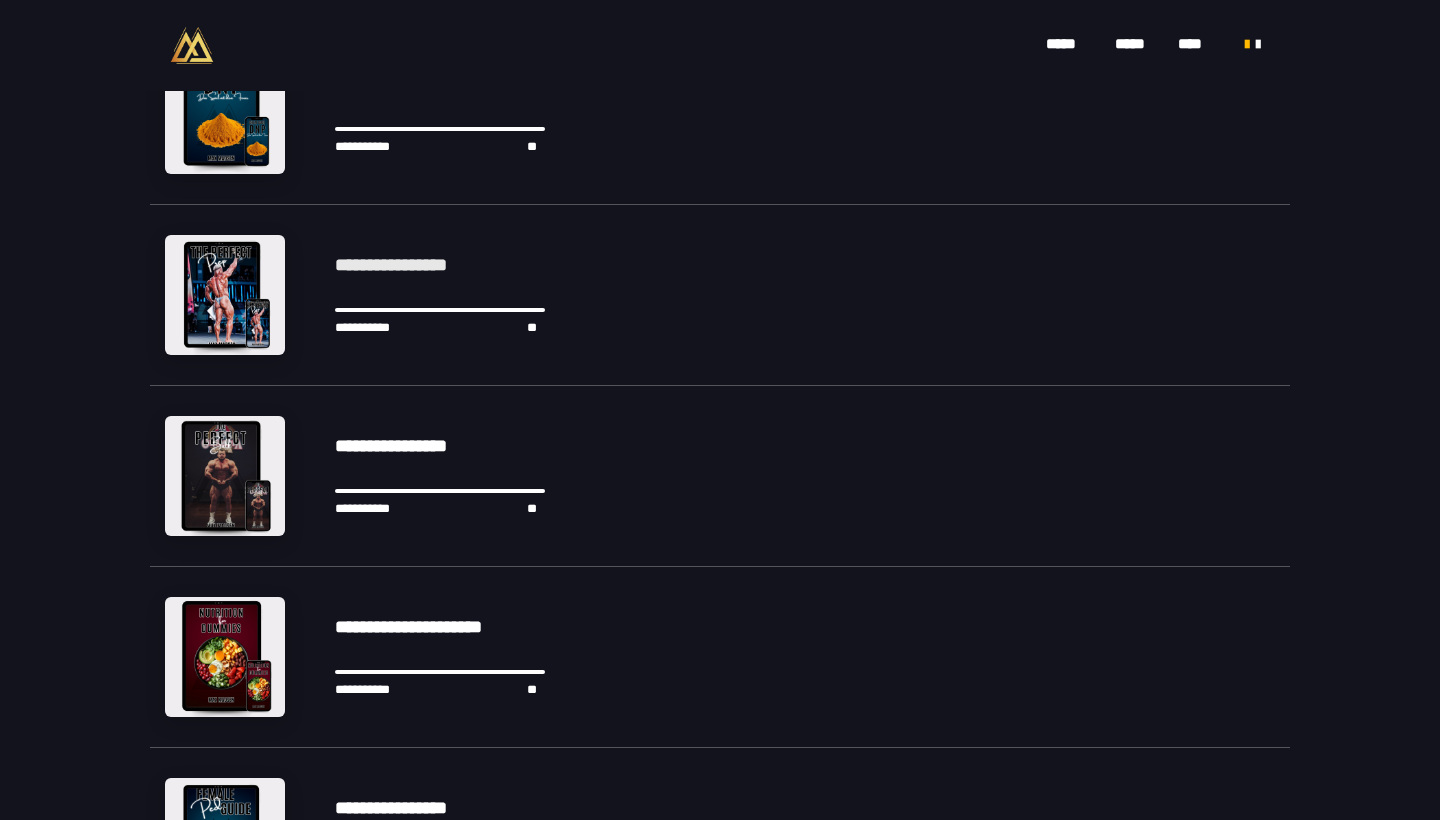click on "**********" at bounding box center (440, 265) 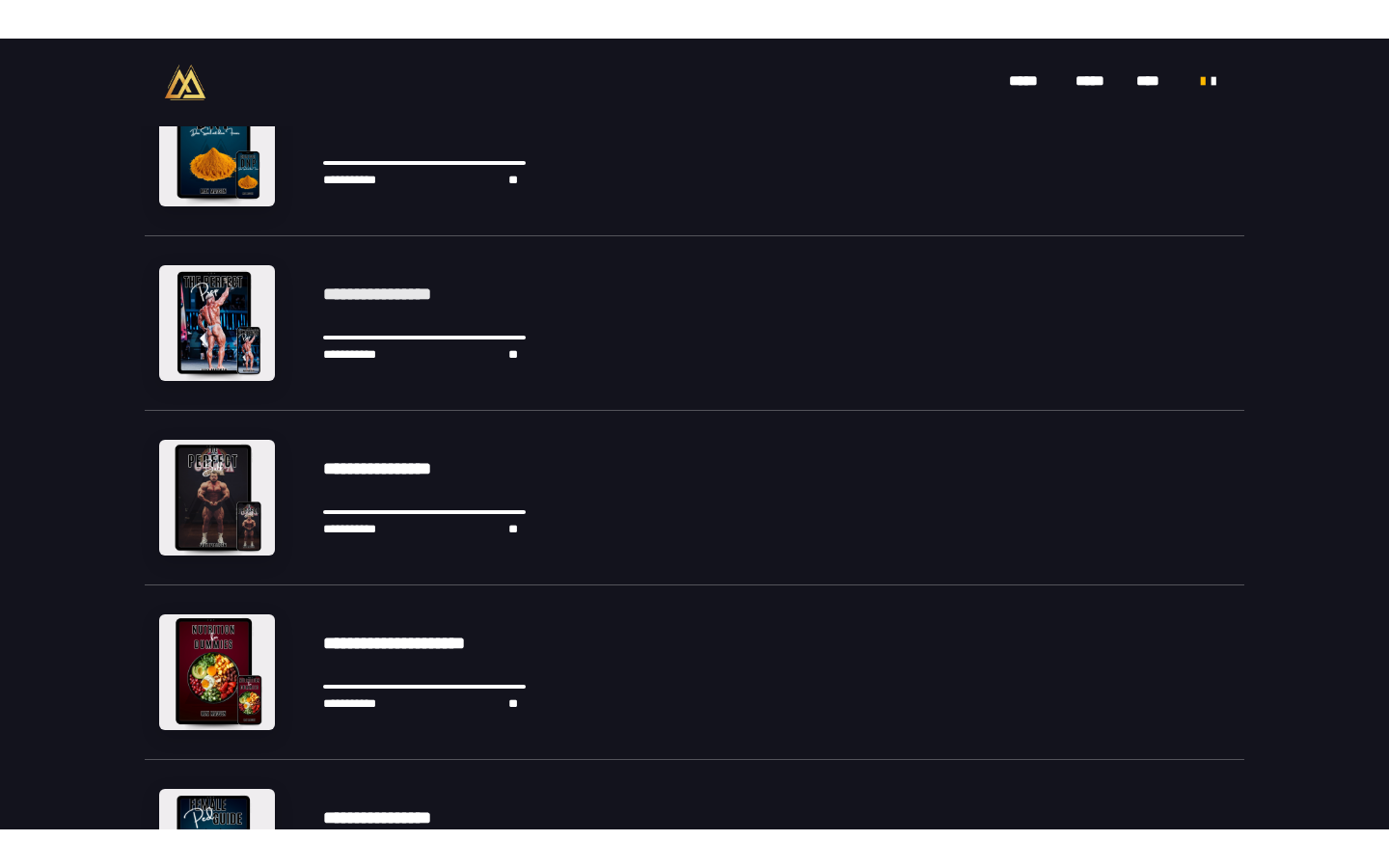 scroll, scrollTop: 0, scrollLeft: 0, axis: both 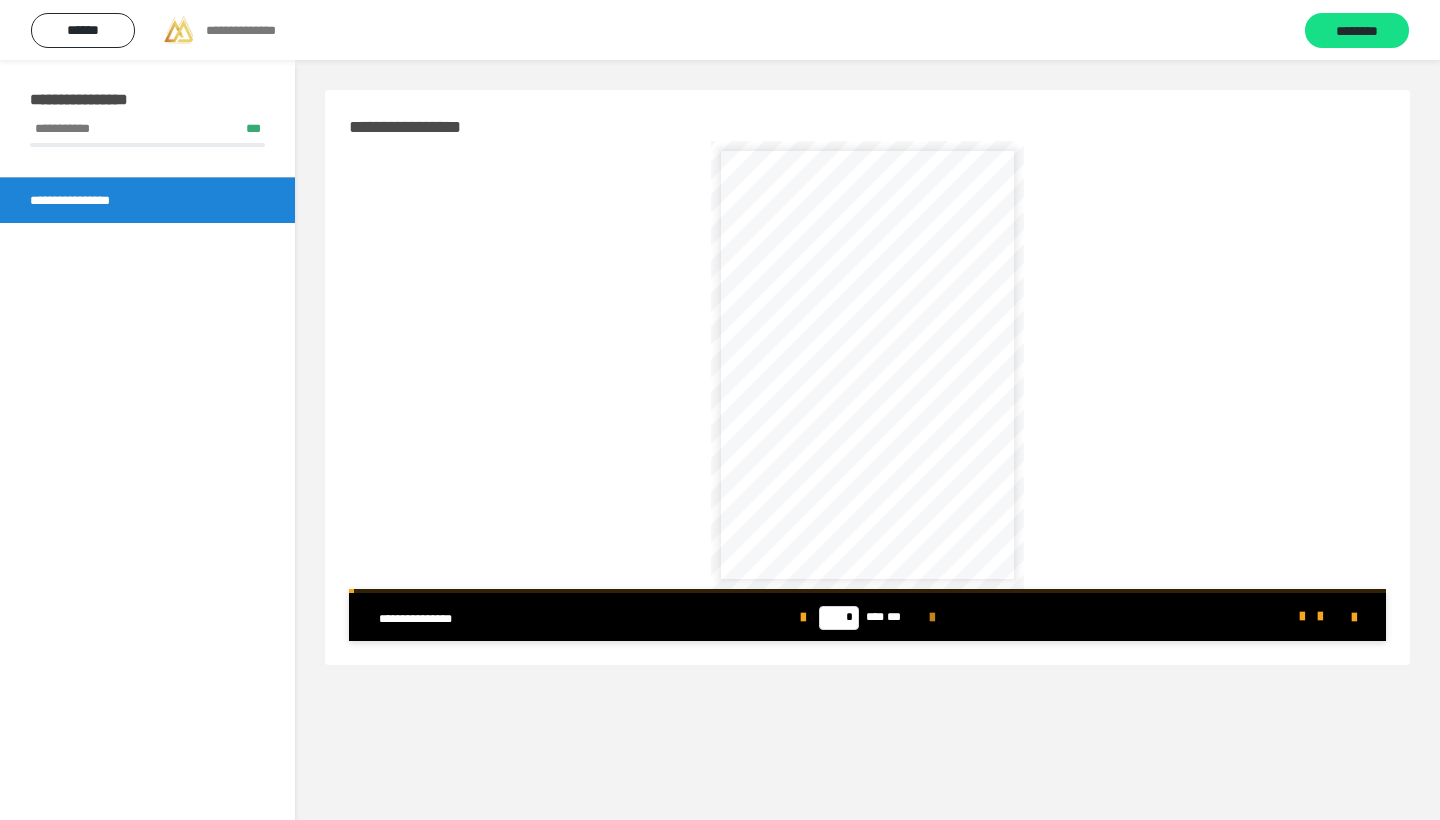 click at bounding box center (932, 618) 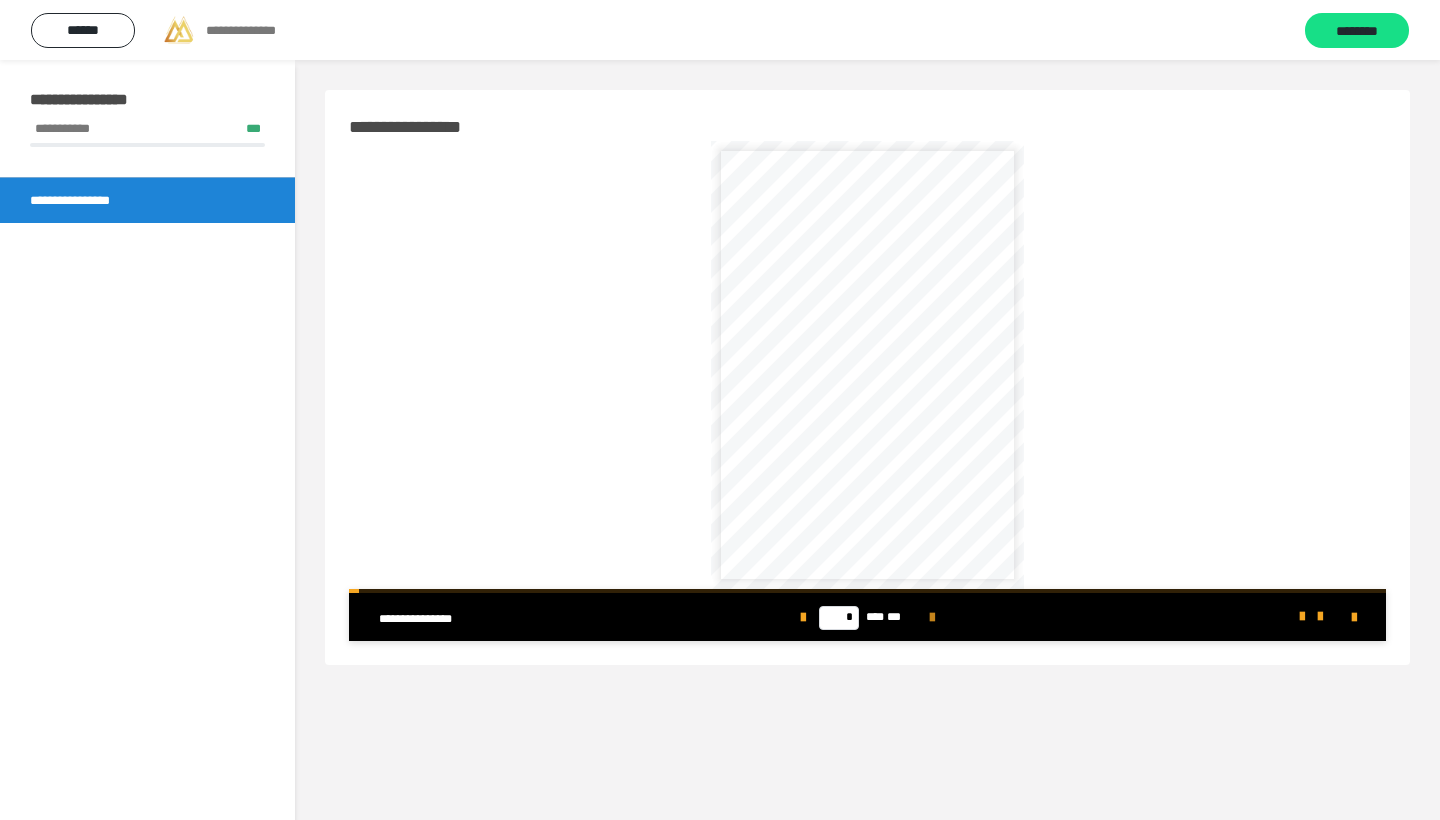 click at bounding box center (932, 618) 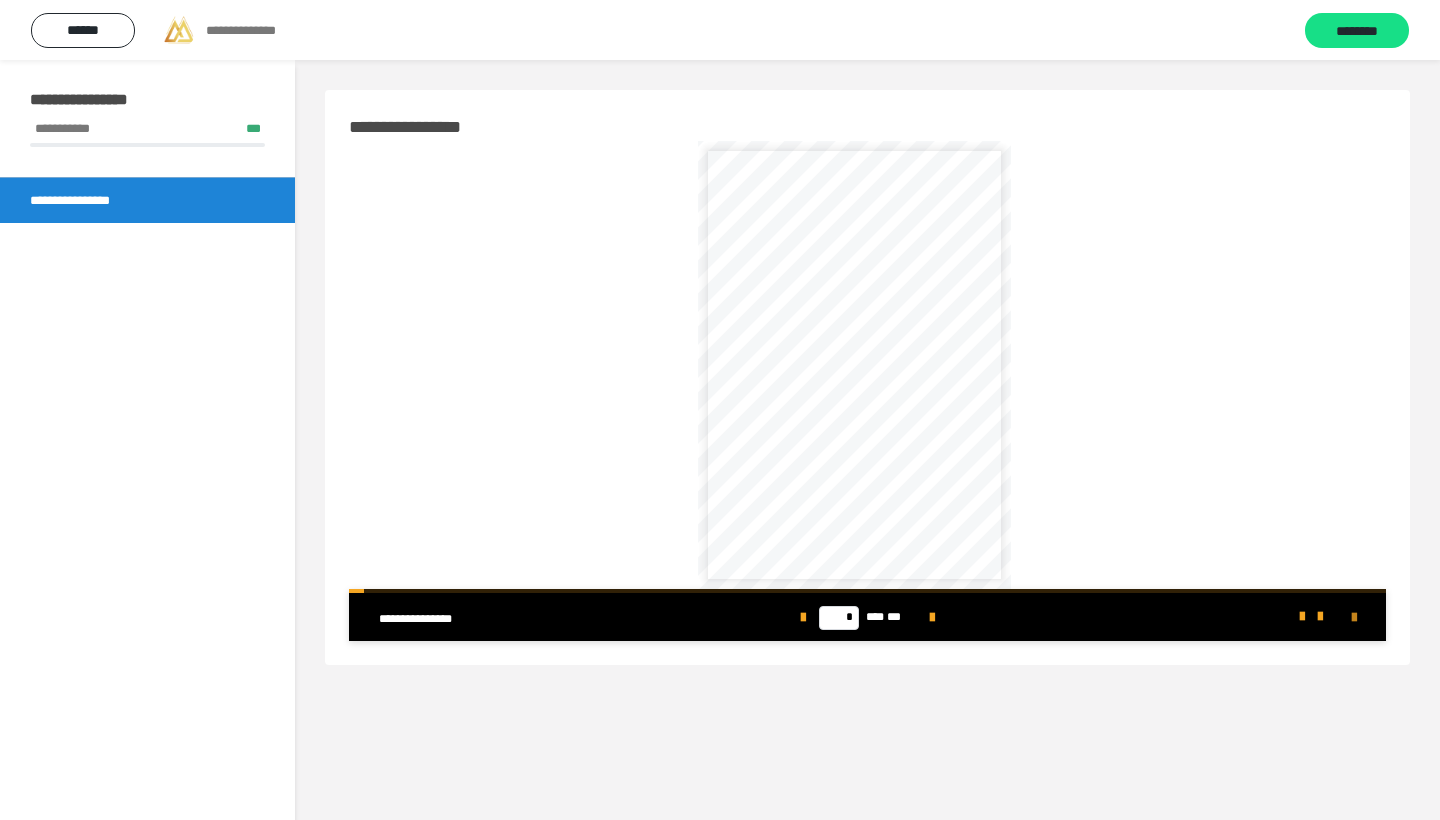 click at bounding box center [1354, 618] 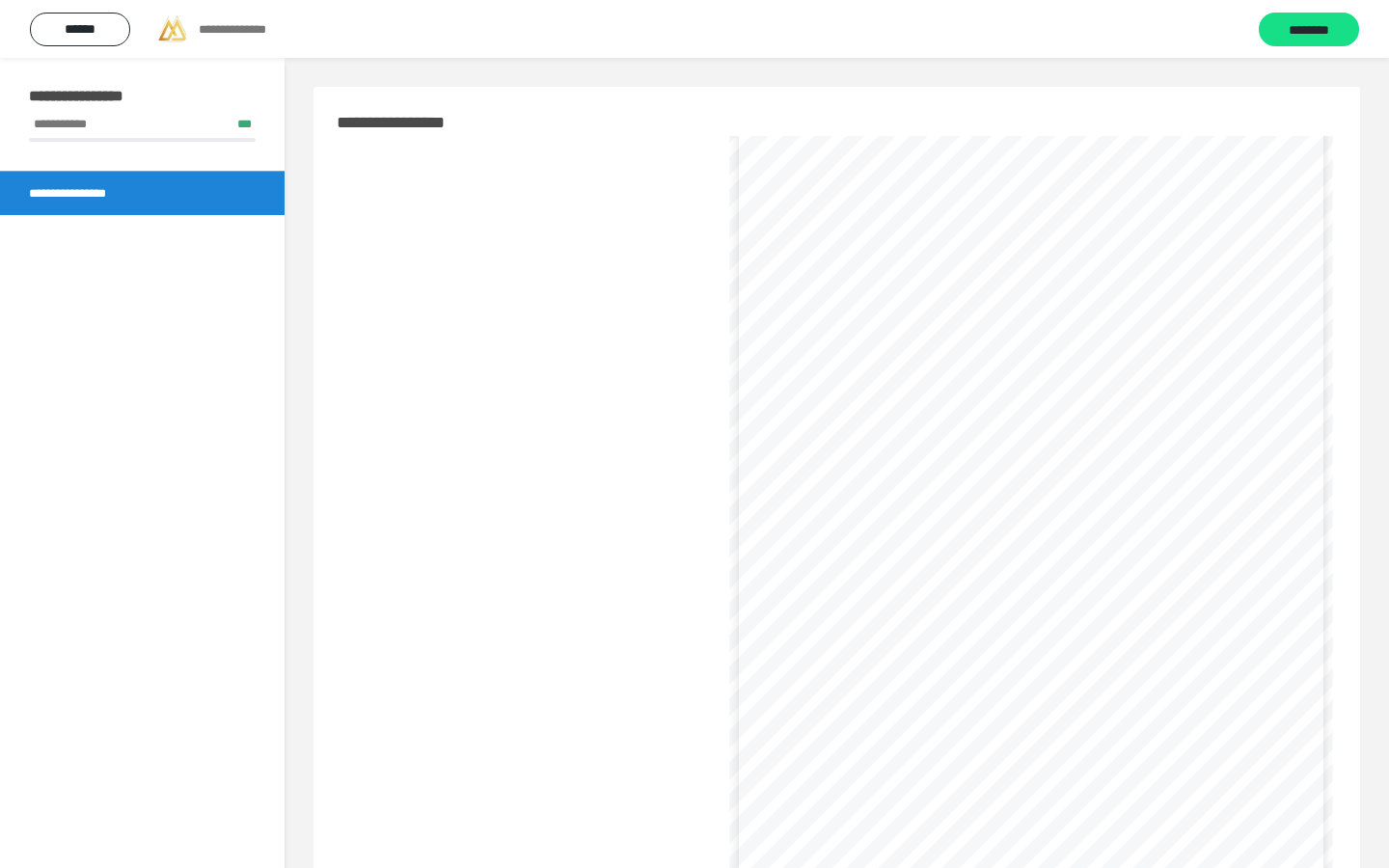 scroll, scrollTop: 98, scrollLeft: 0, axis: vertical 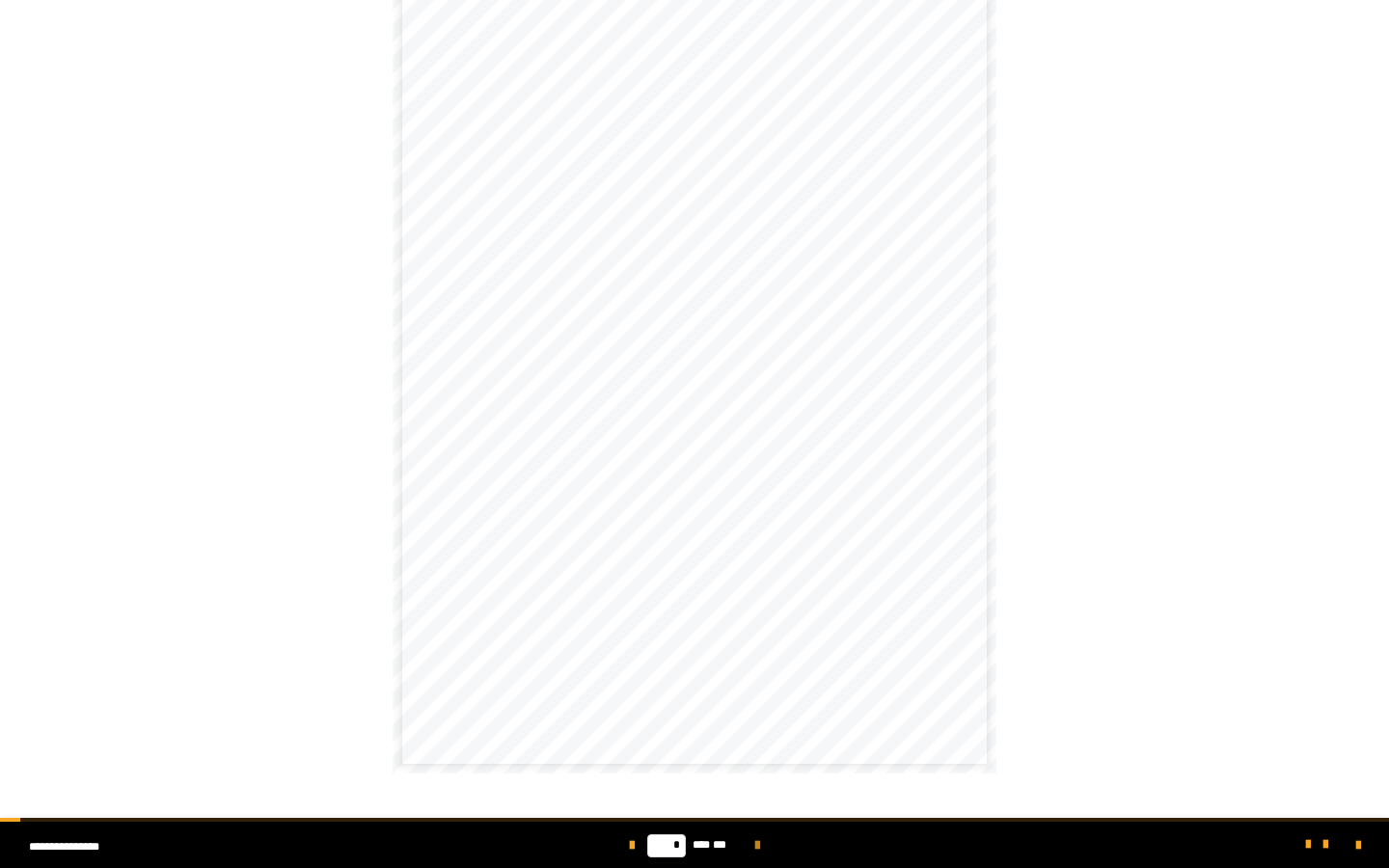 click at bounding box center [757, 846] 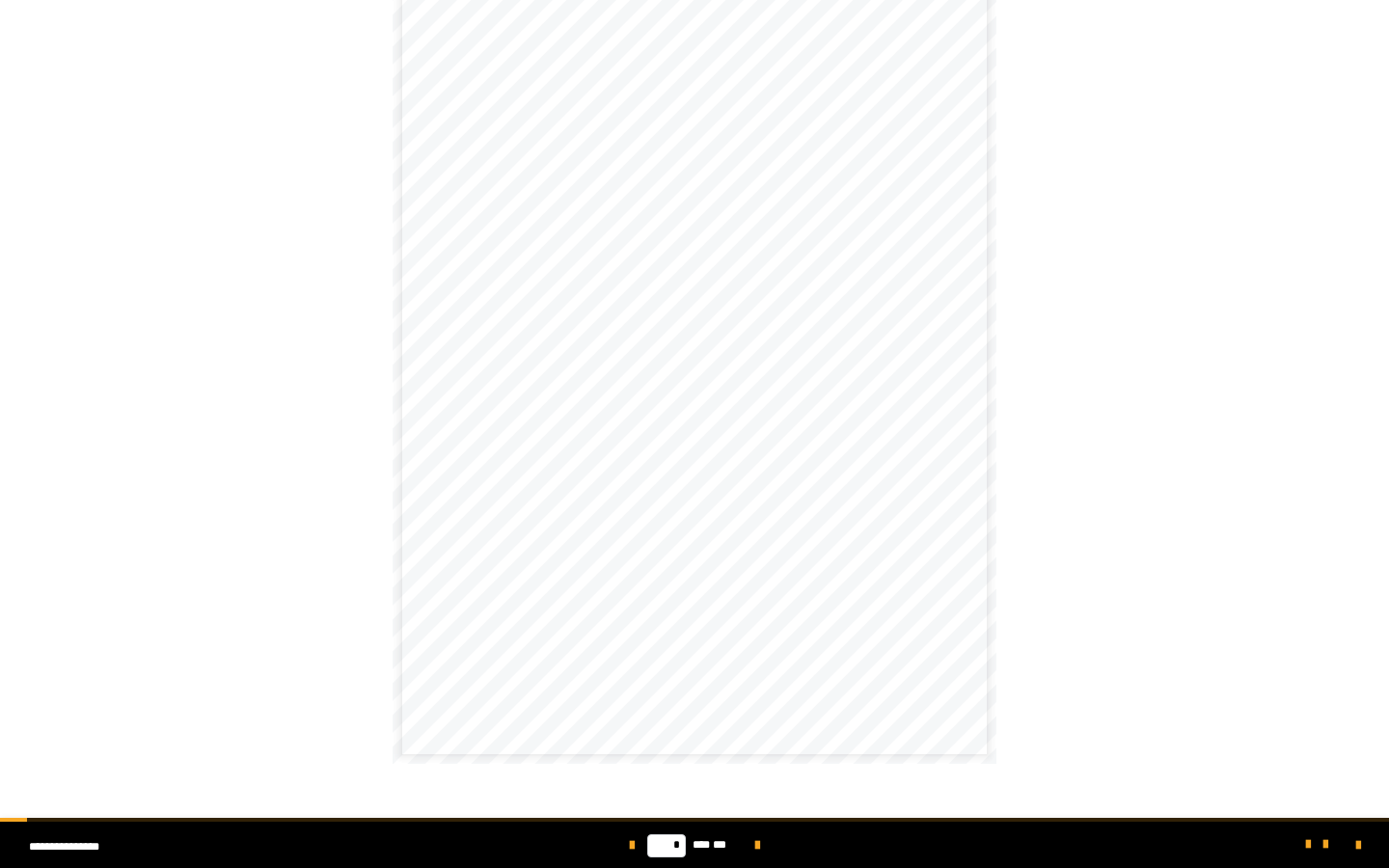 scroll, scrollTop: 137, scrollLeft: 0, axis: vertical 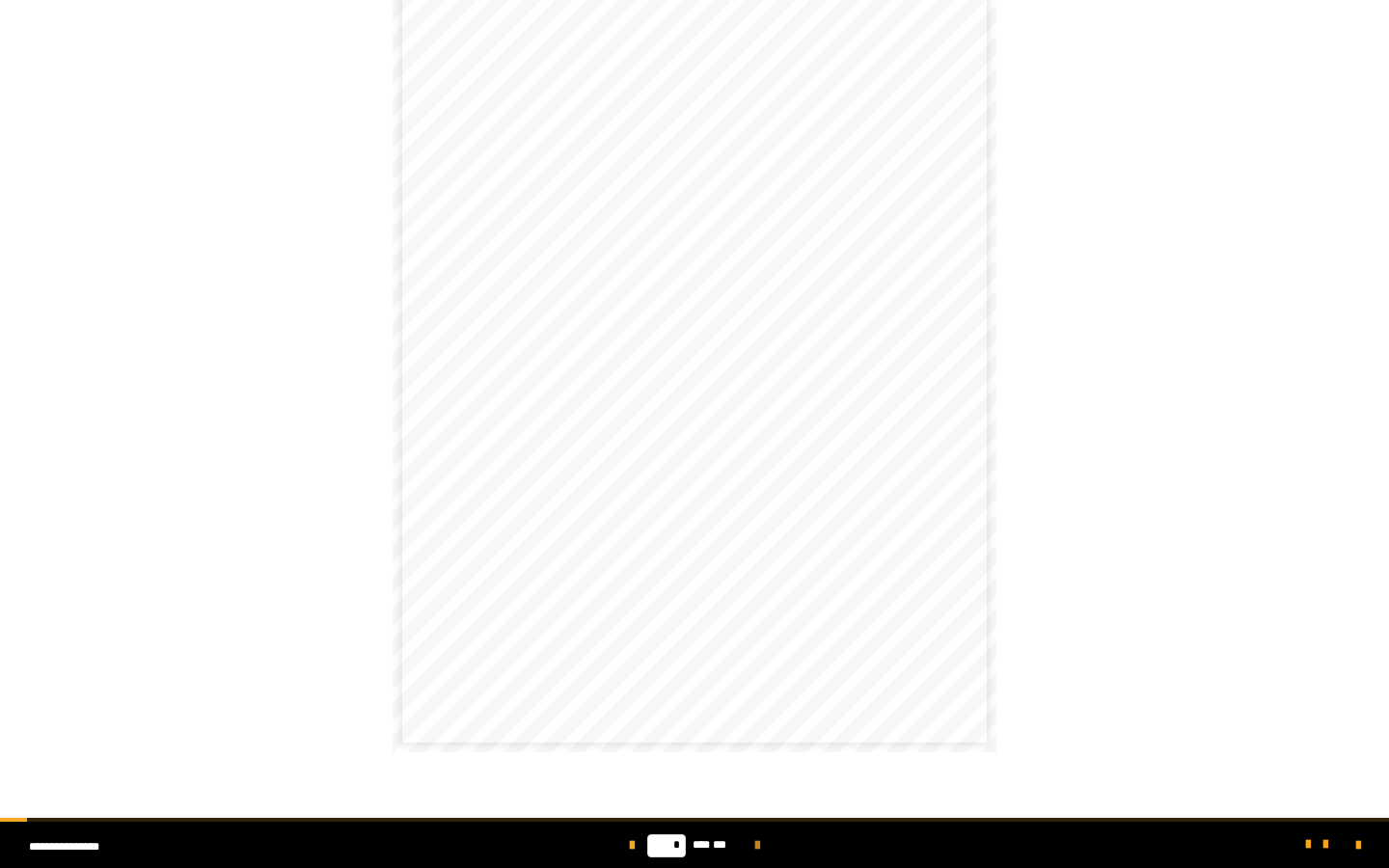 click at bounding box center [757, 846] 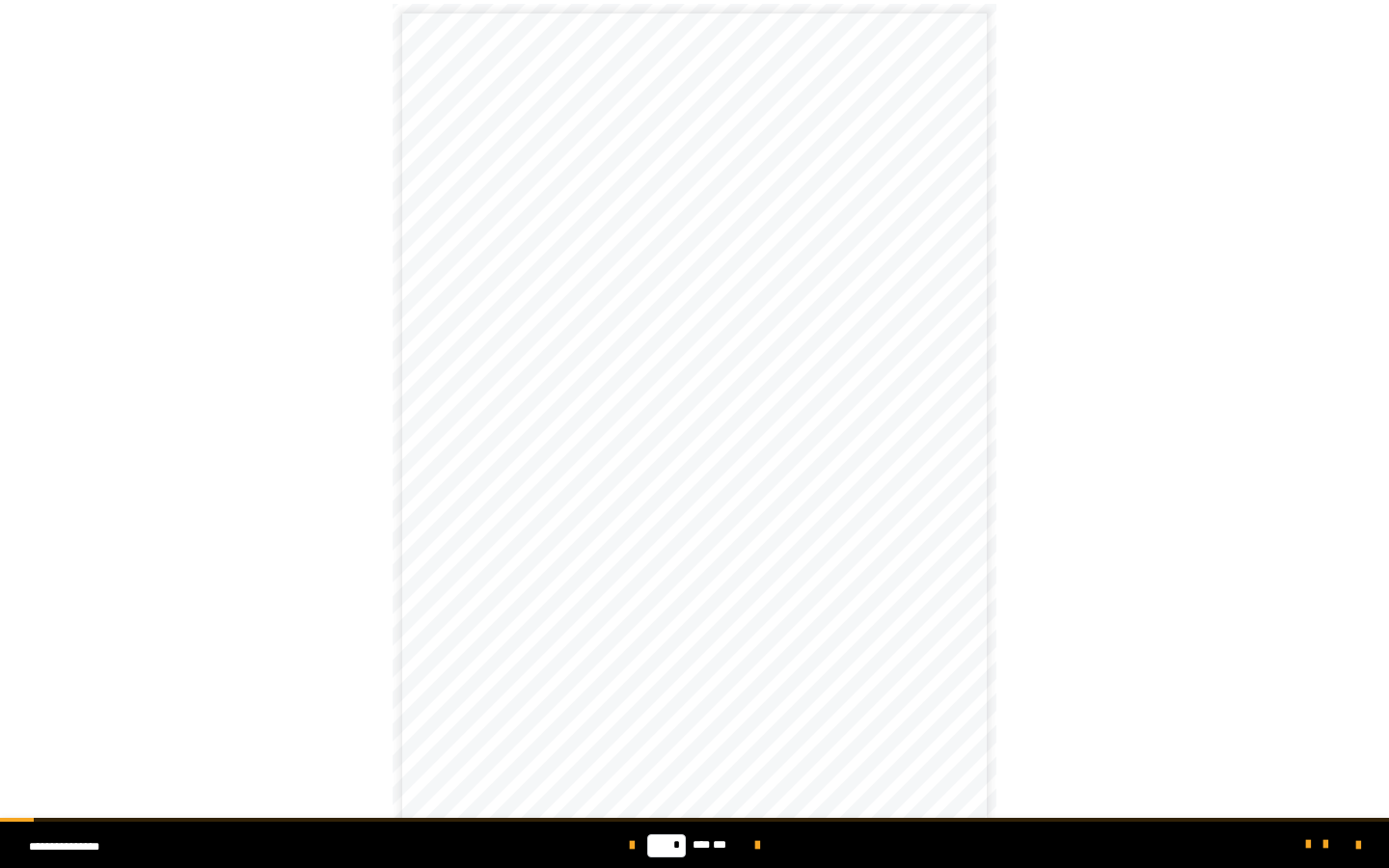 scroll, scrollTop: 21, scrollLeft: 0, axis: vertical 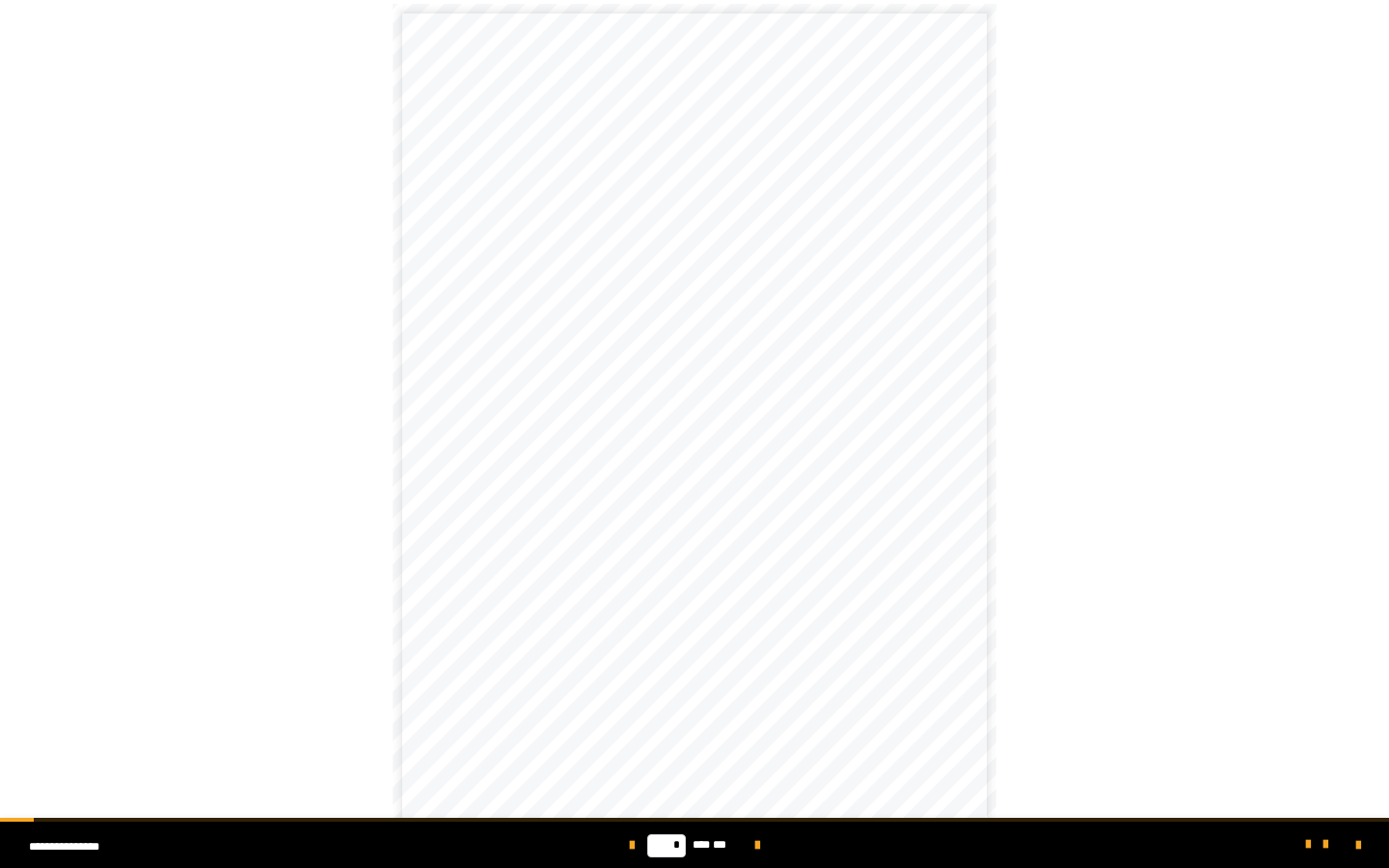 click on "* *** ***" at bounding box center [694, 845] 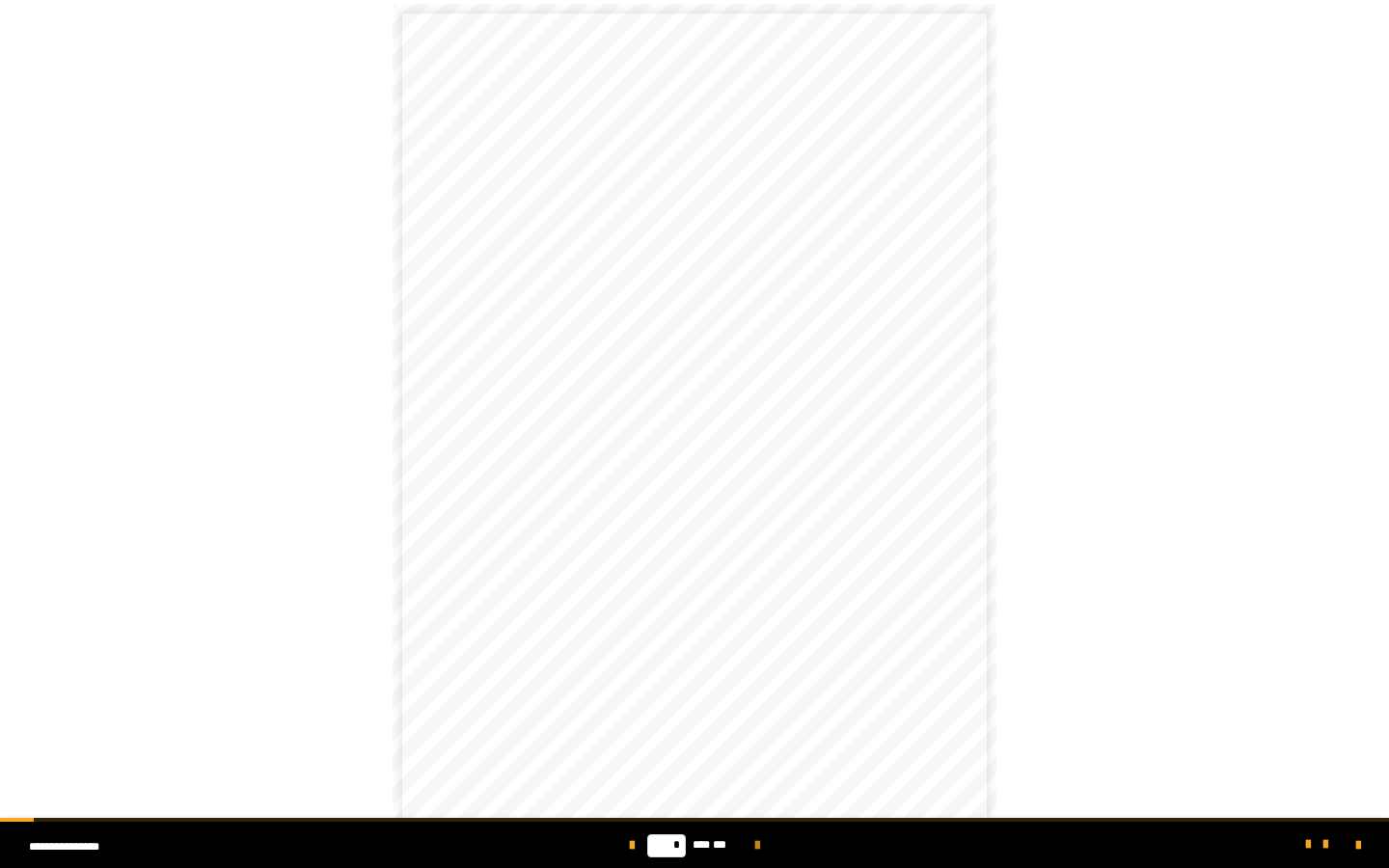 click at bounding box center [757, 846] 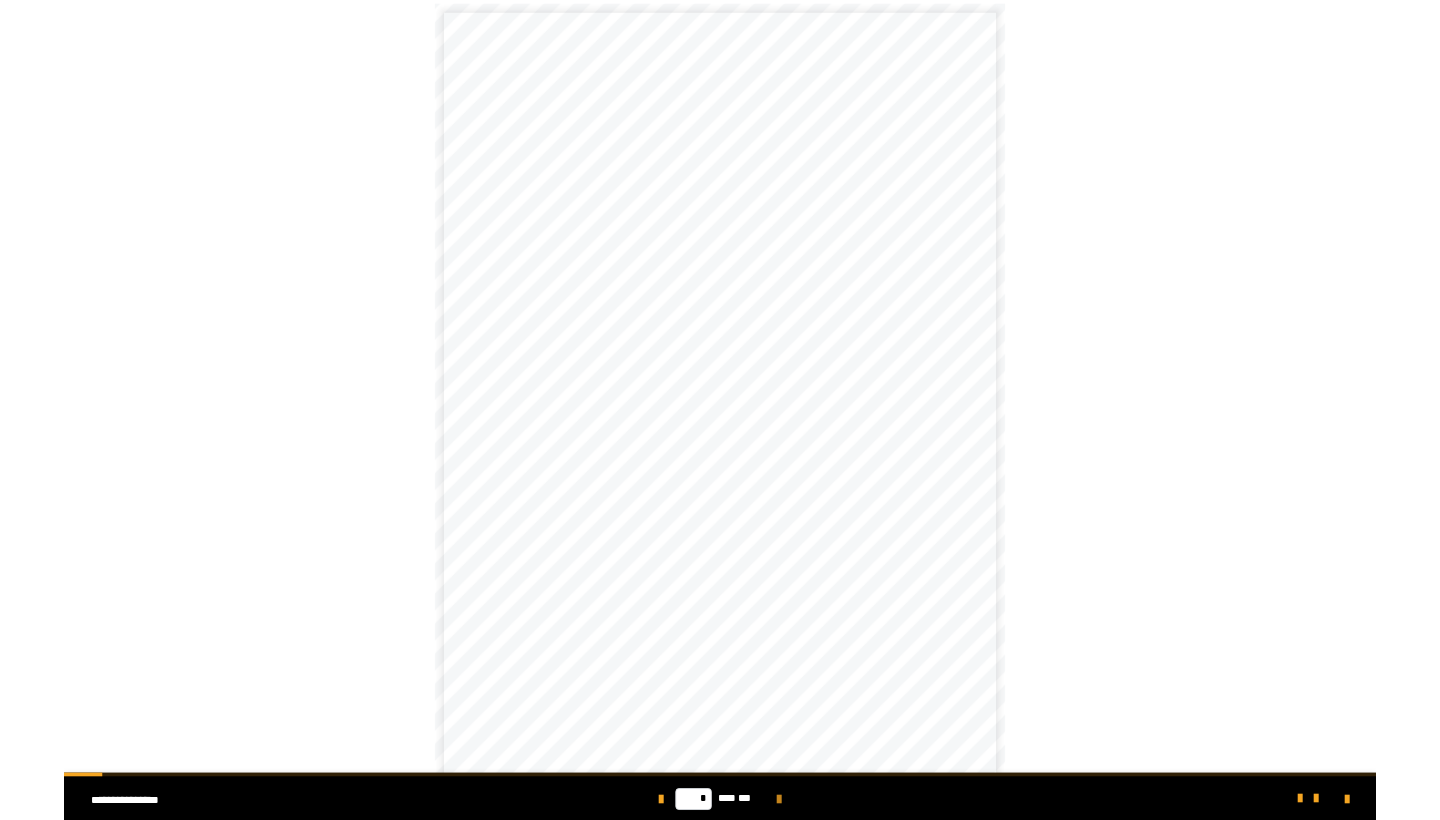 scroll, scrollTop: 0, scrollLeft: 0, axis: both 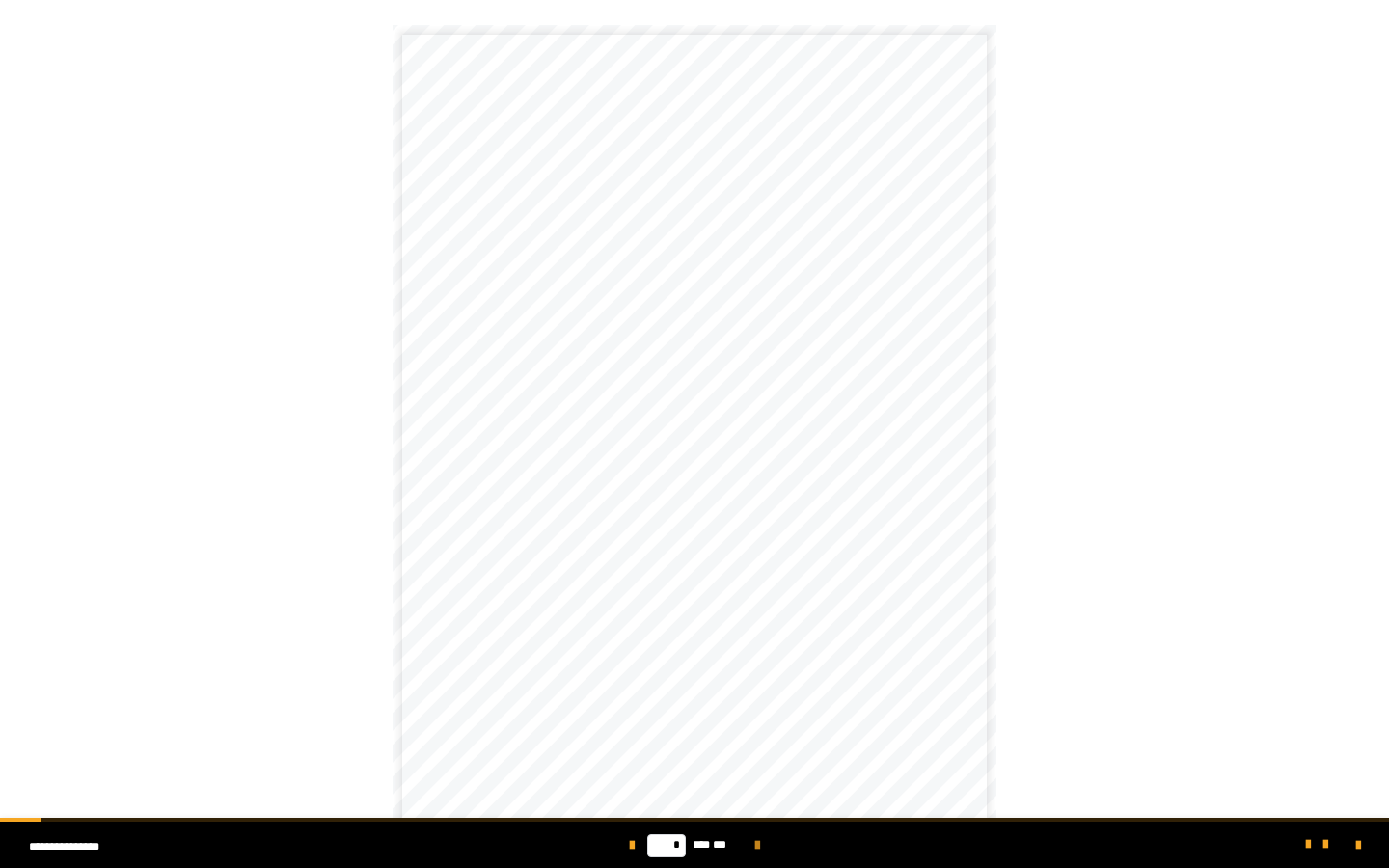click at bounding box center (757, 846) 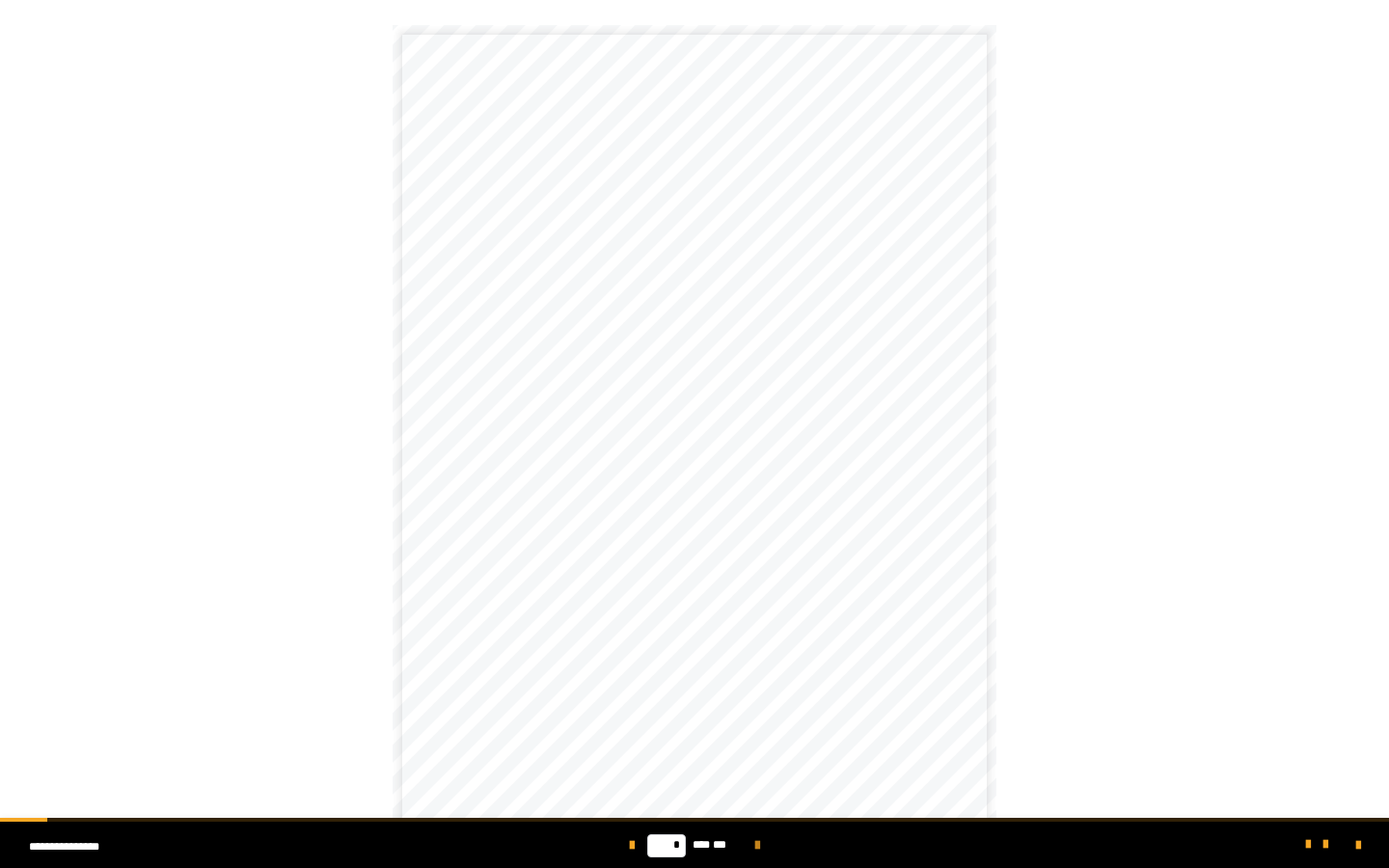 click at bounding box center (757, 846) 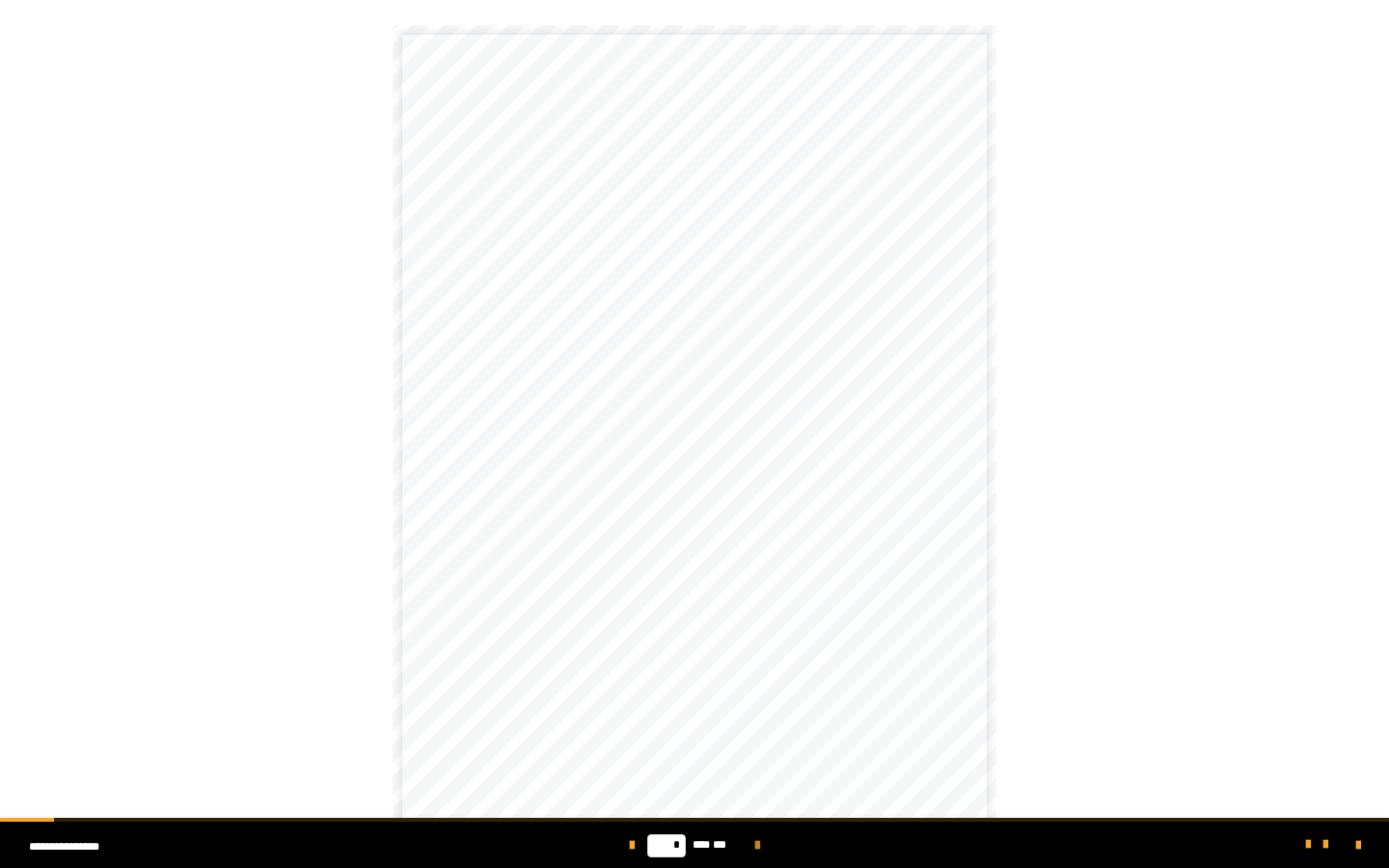 click at bounding box center [757, 846] 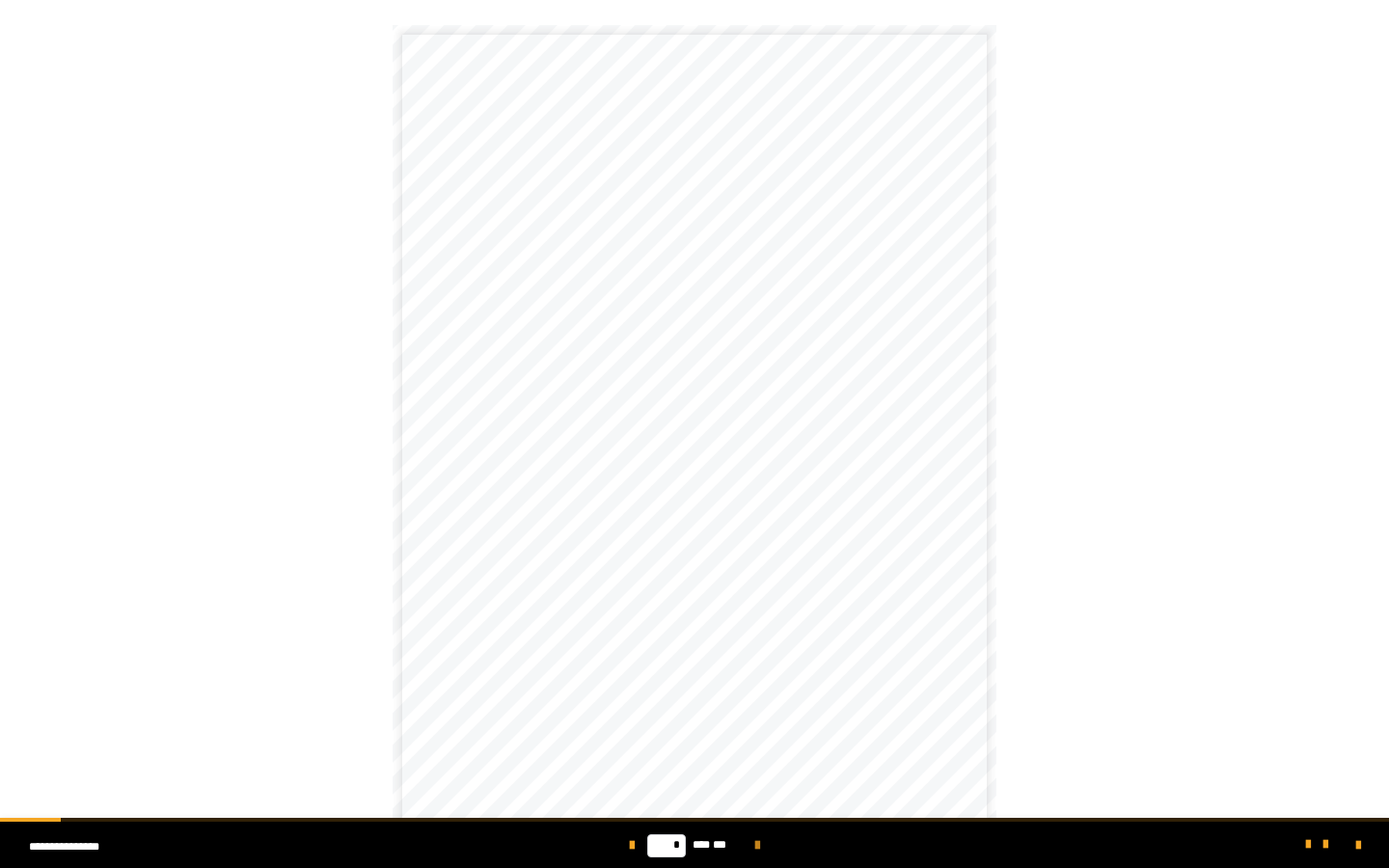 click at bounding box center (757, 846) 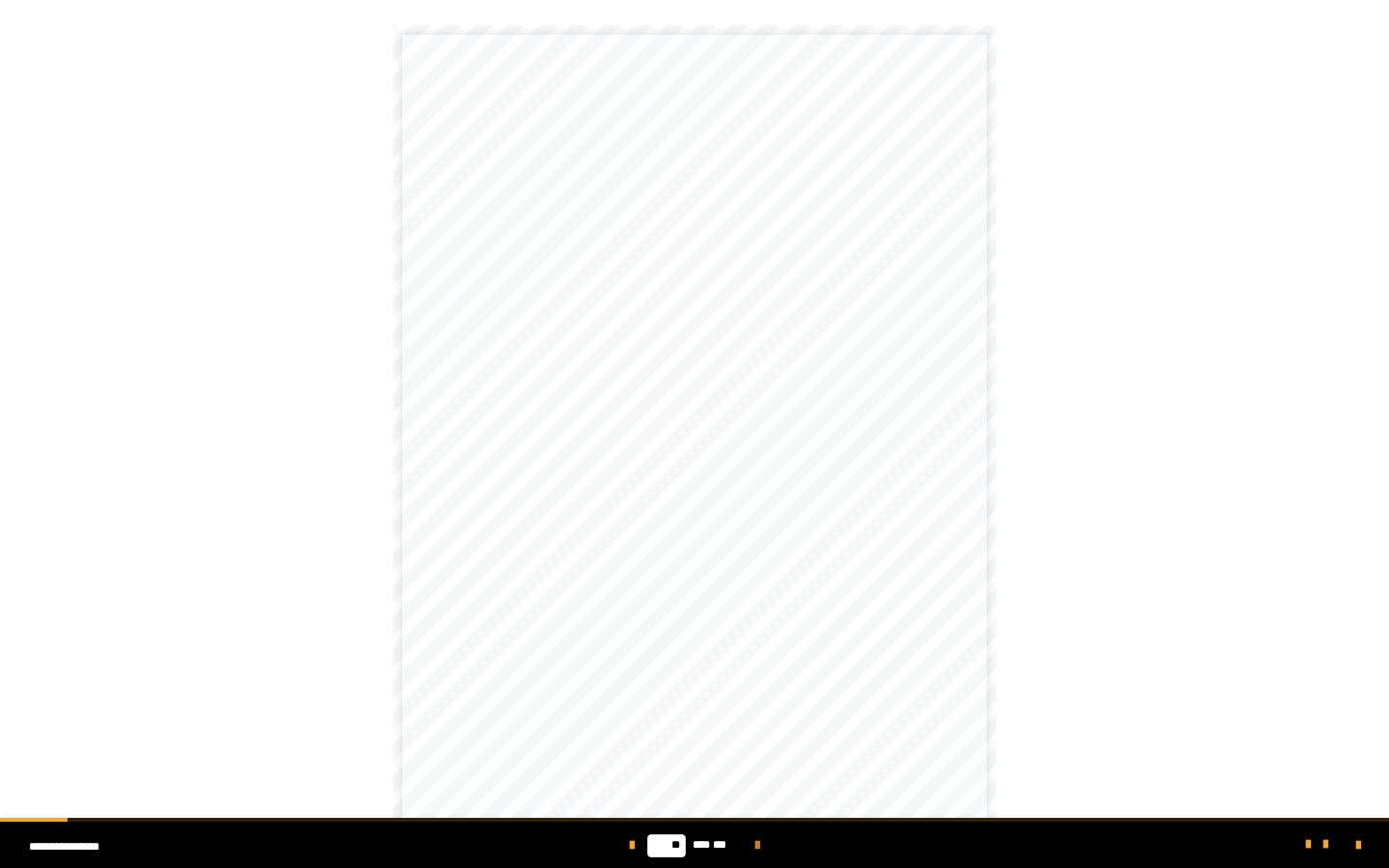 click at bounding box center (757, 846) 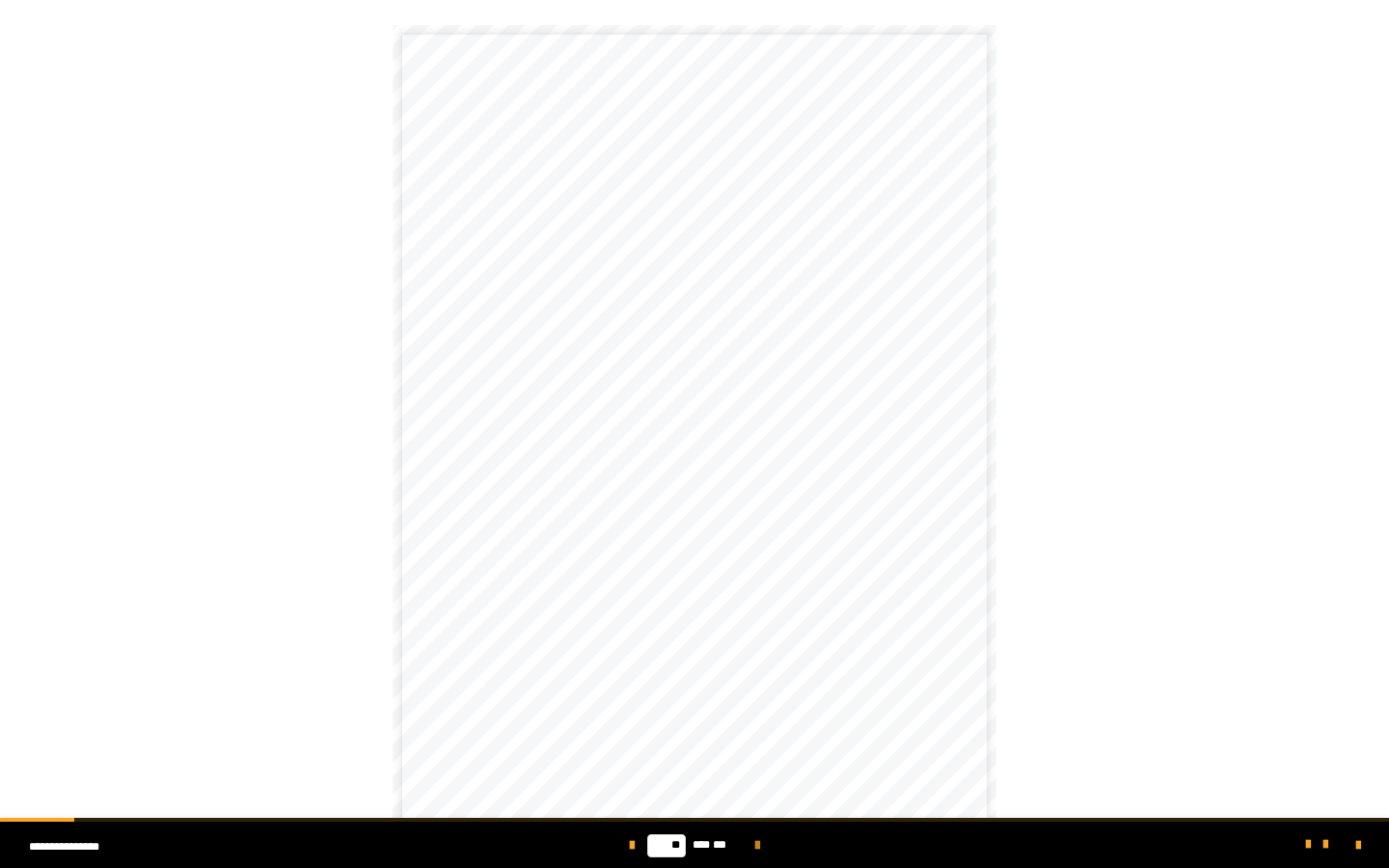 click at bounding box center (757, 846) 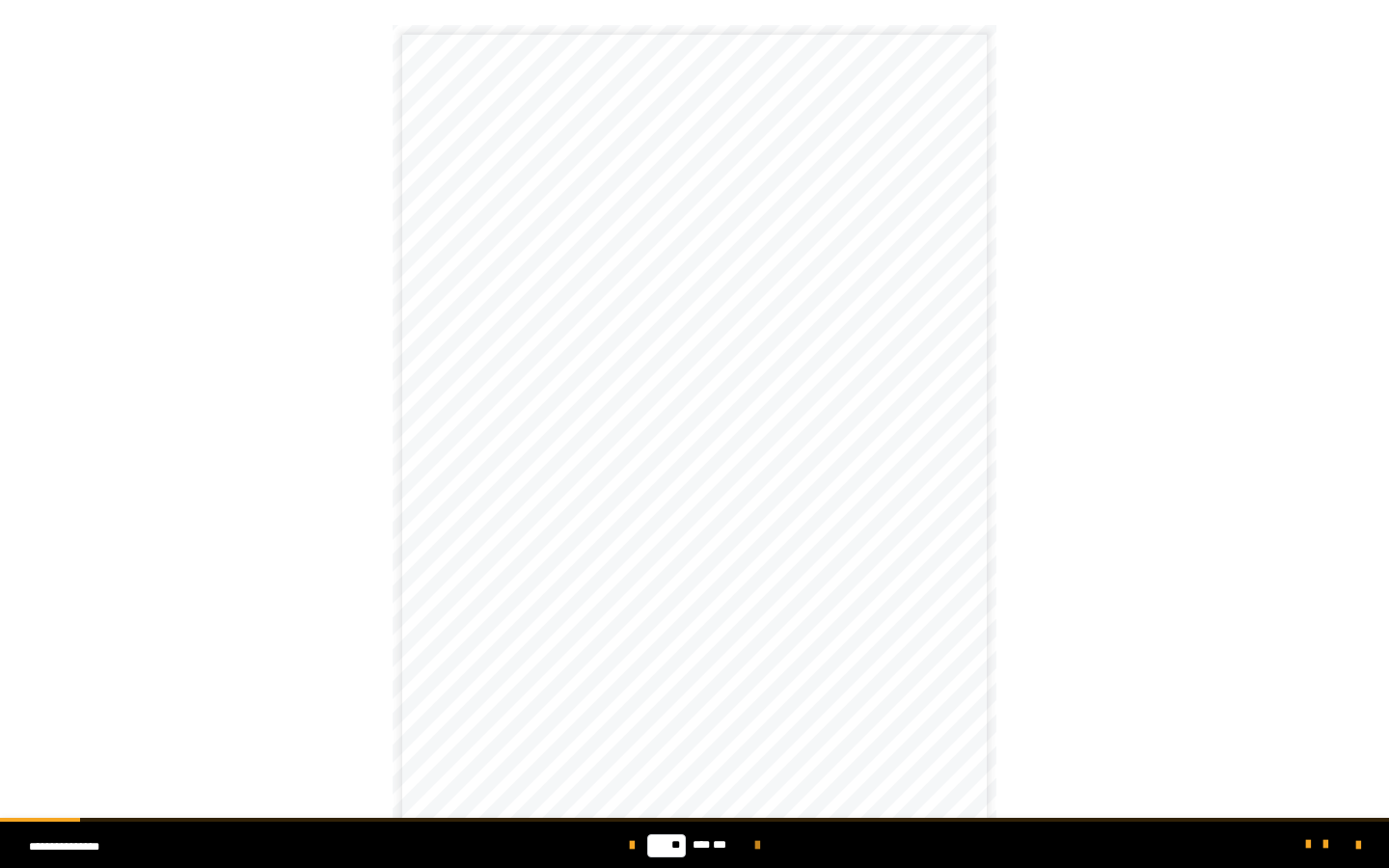 click at bounding box center (757, 846) 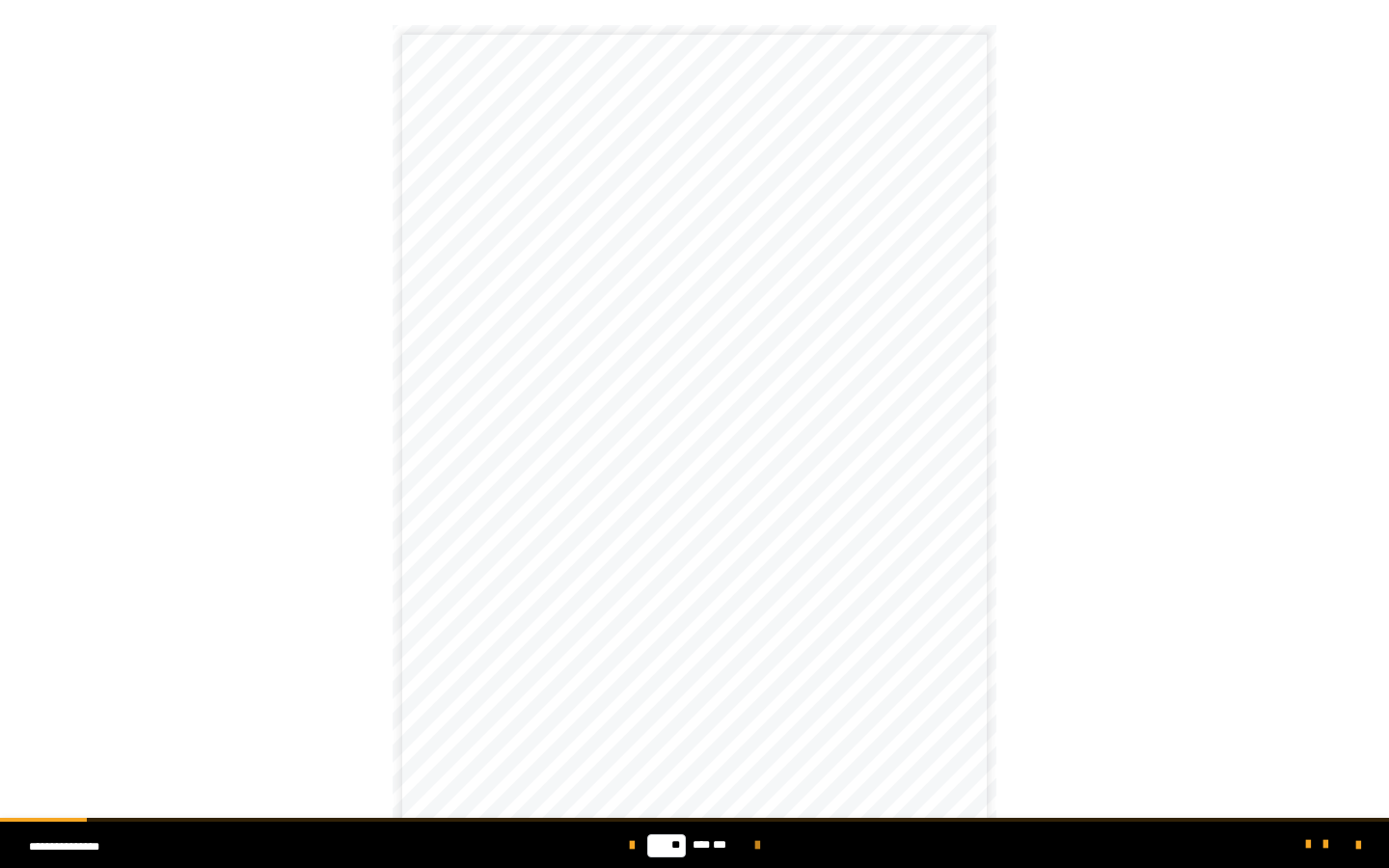click at bounding box center [757, 846] 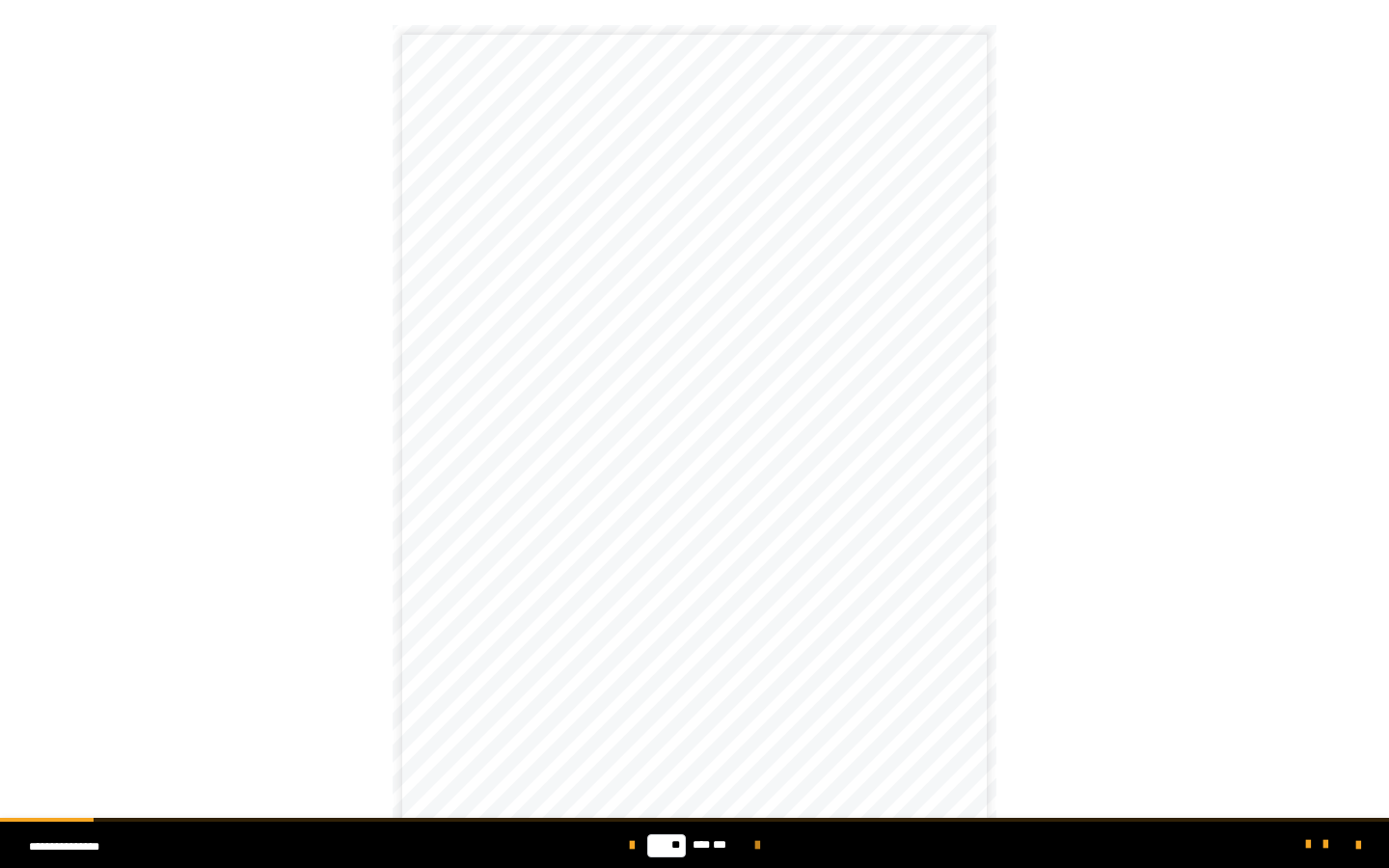 click at bounding box center (757, 846) 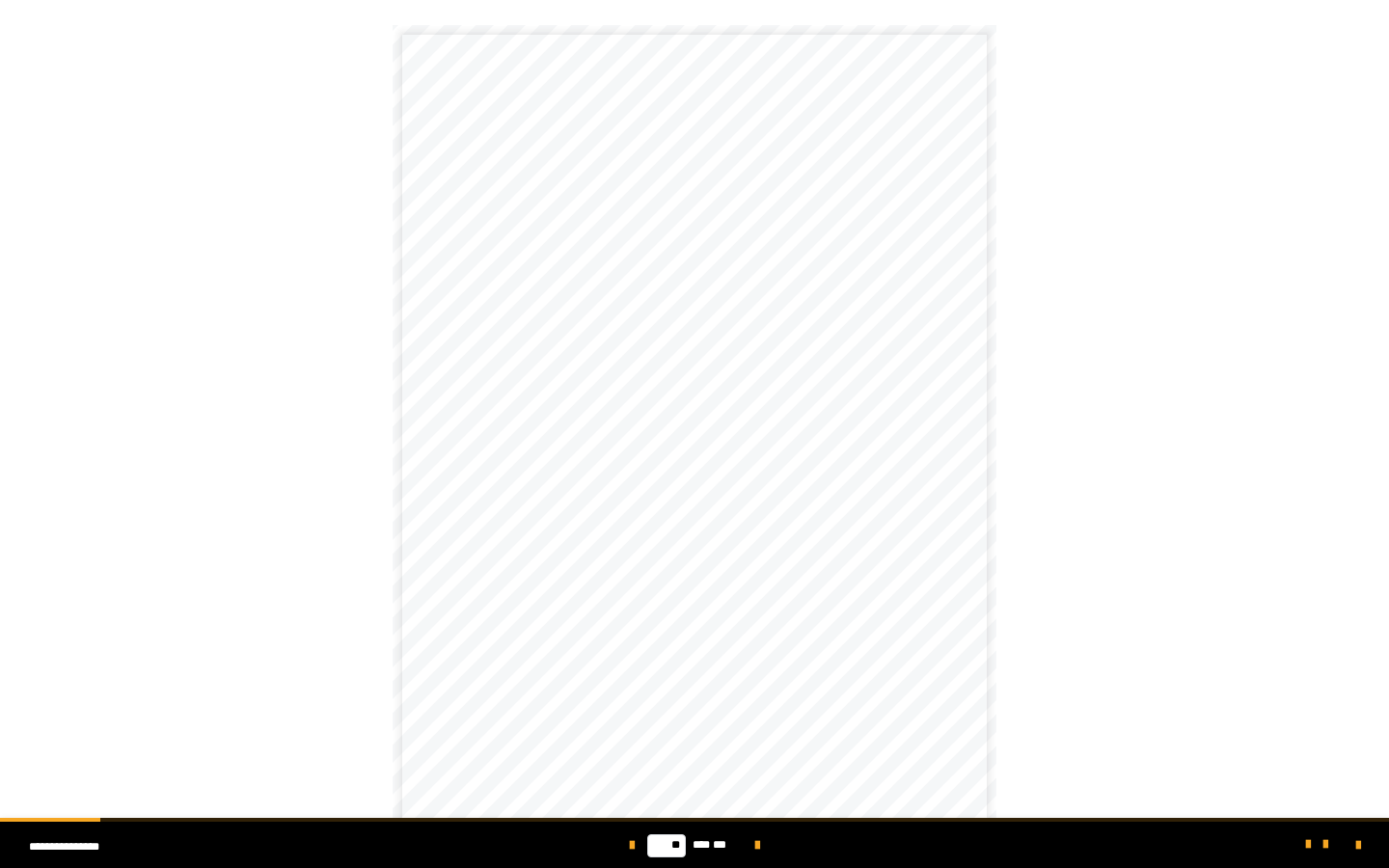 click on "**********" at bounding box center [820, 660] 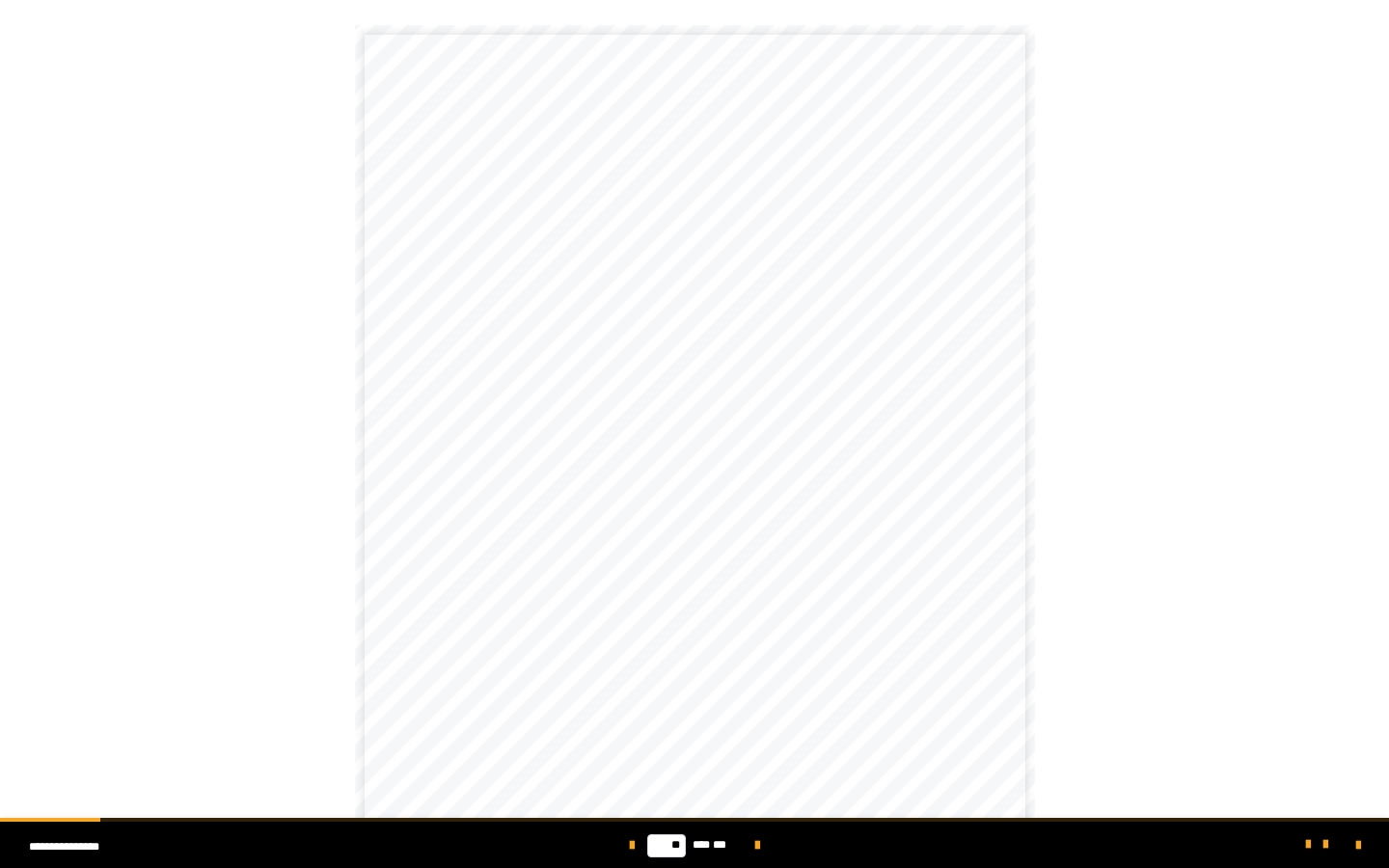 click on "**********" at bounding box center [694, 688] 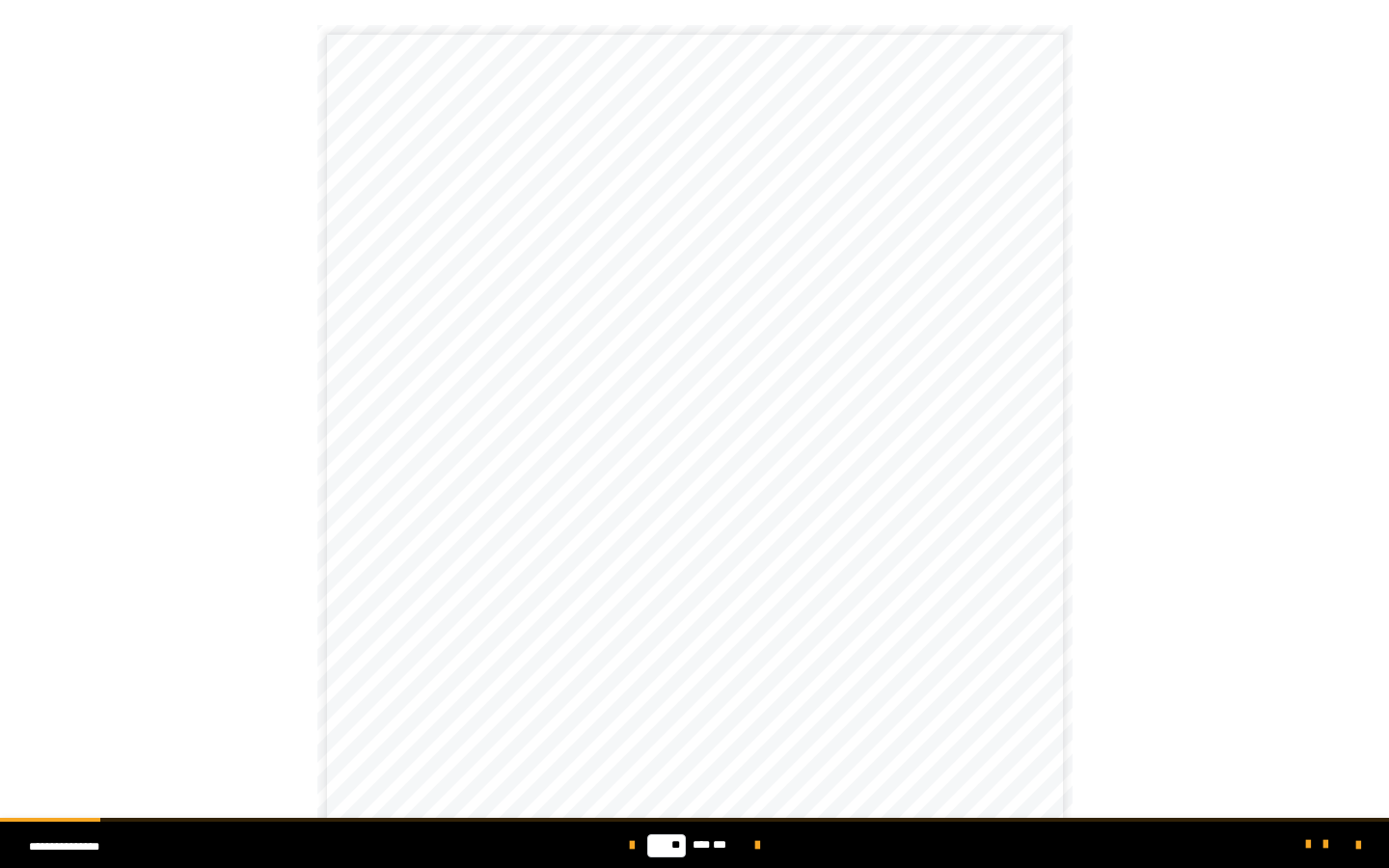 click at bounding box center [1227, 845] 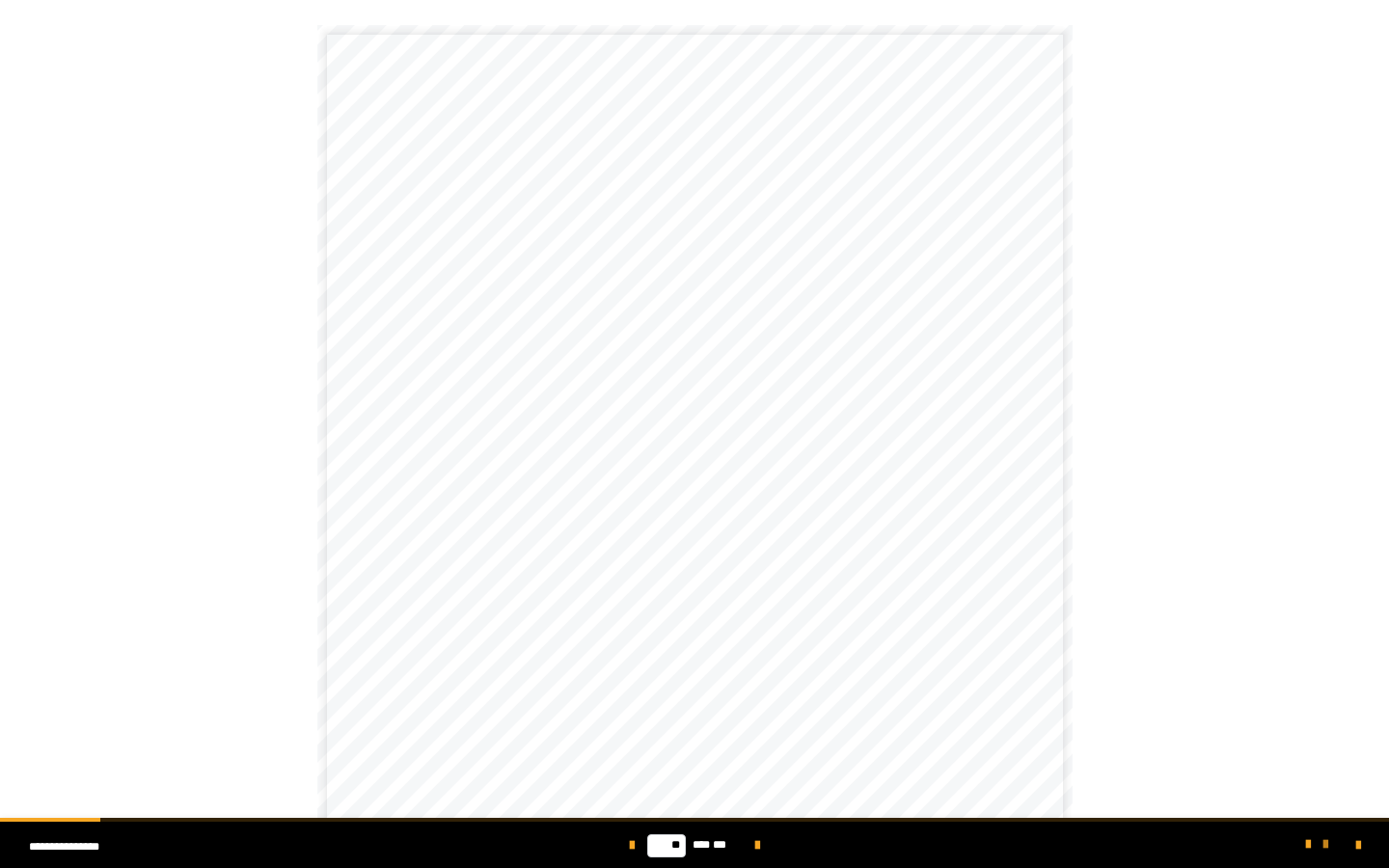 click at bounding box center [1325, 845] 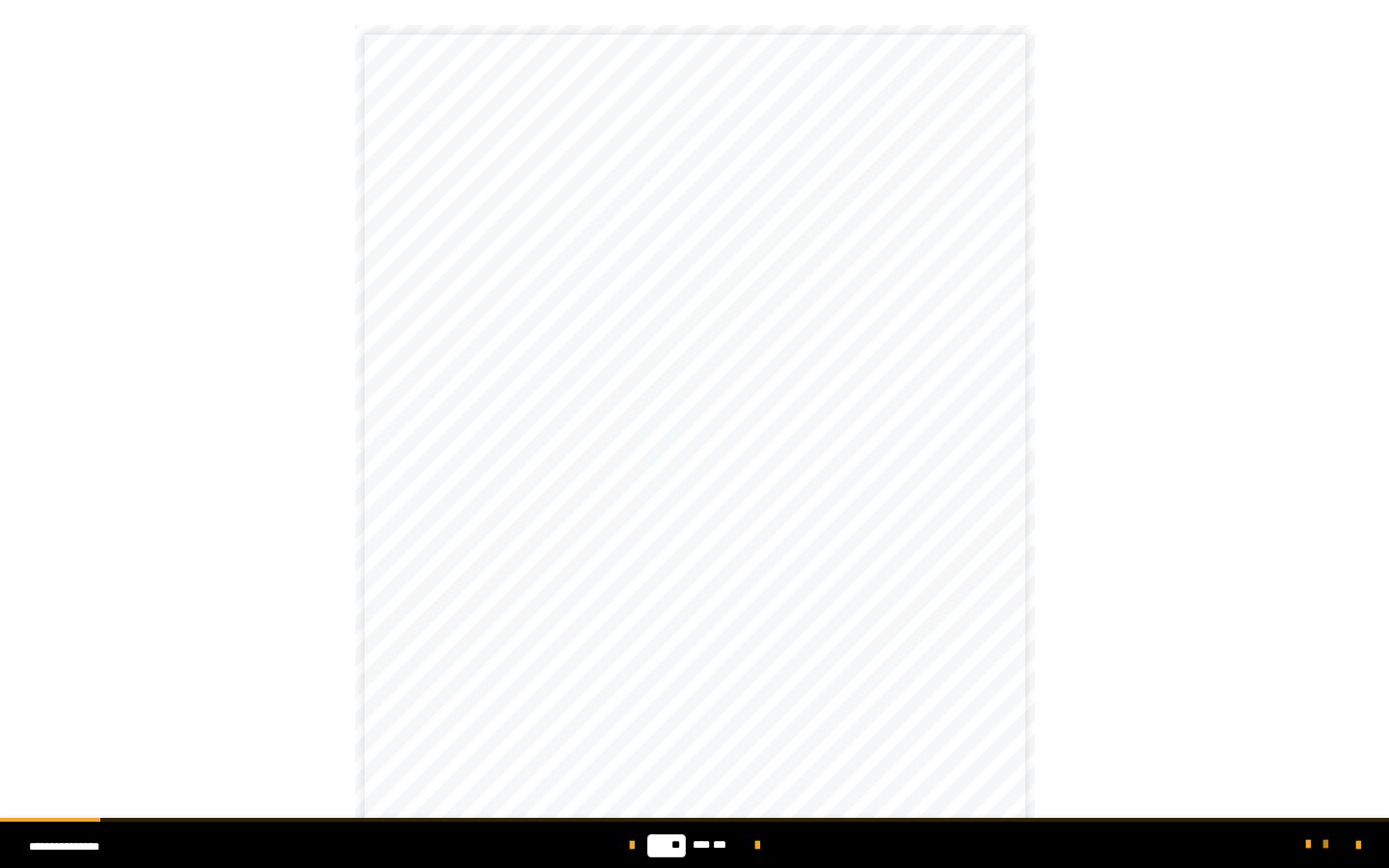 click at bounding box center [1325, 845] 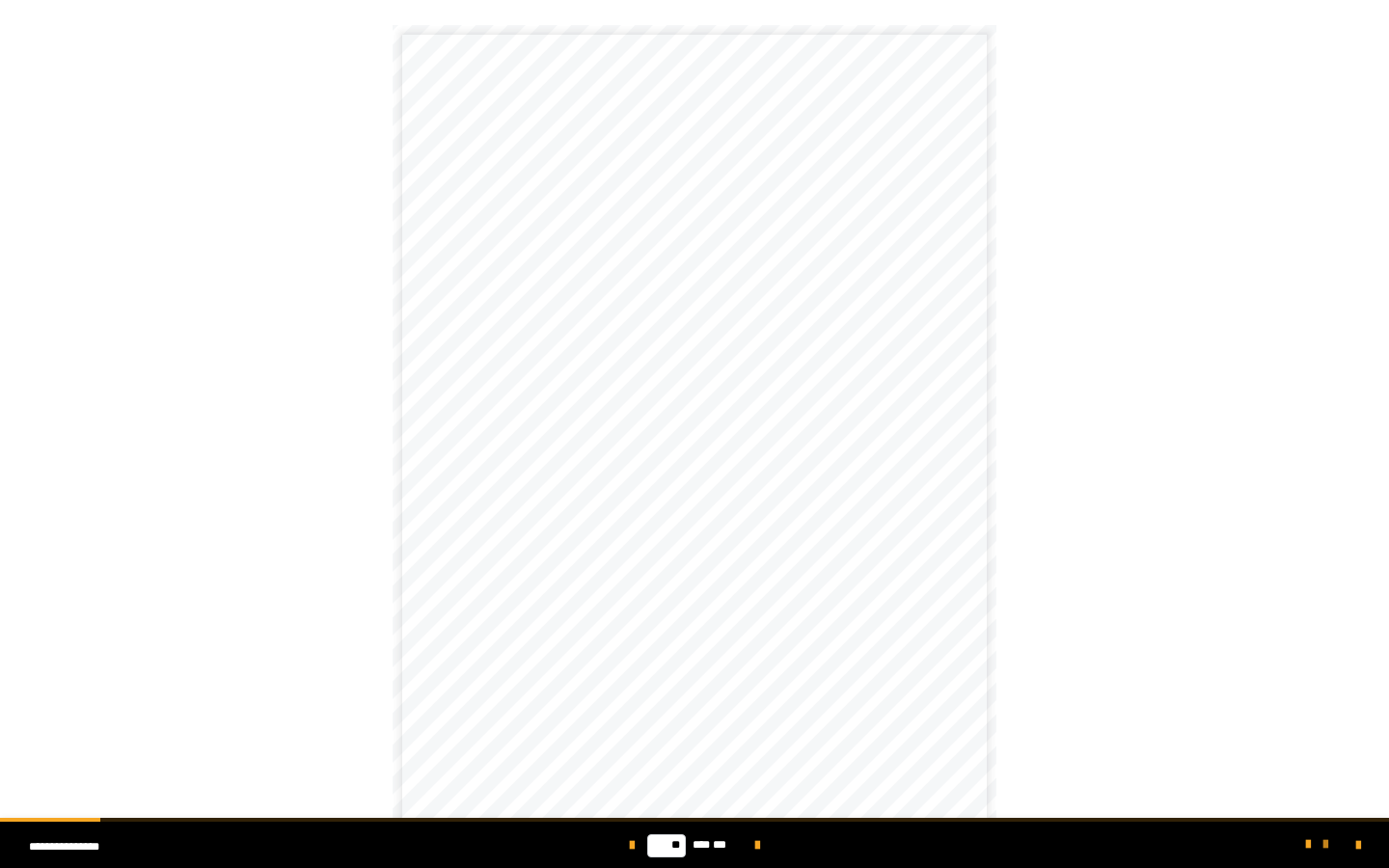 click at bounding box center (1325, 845) 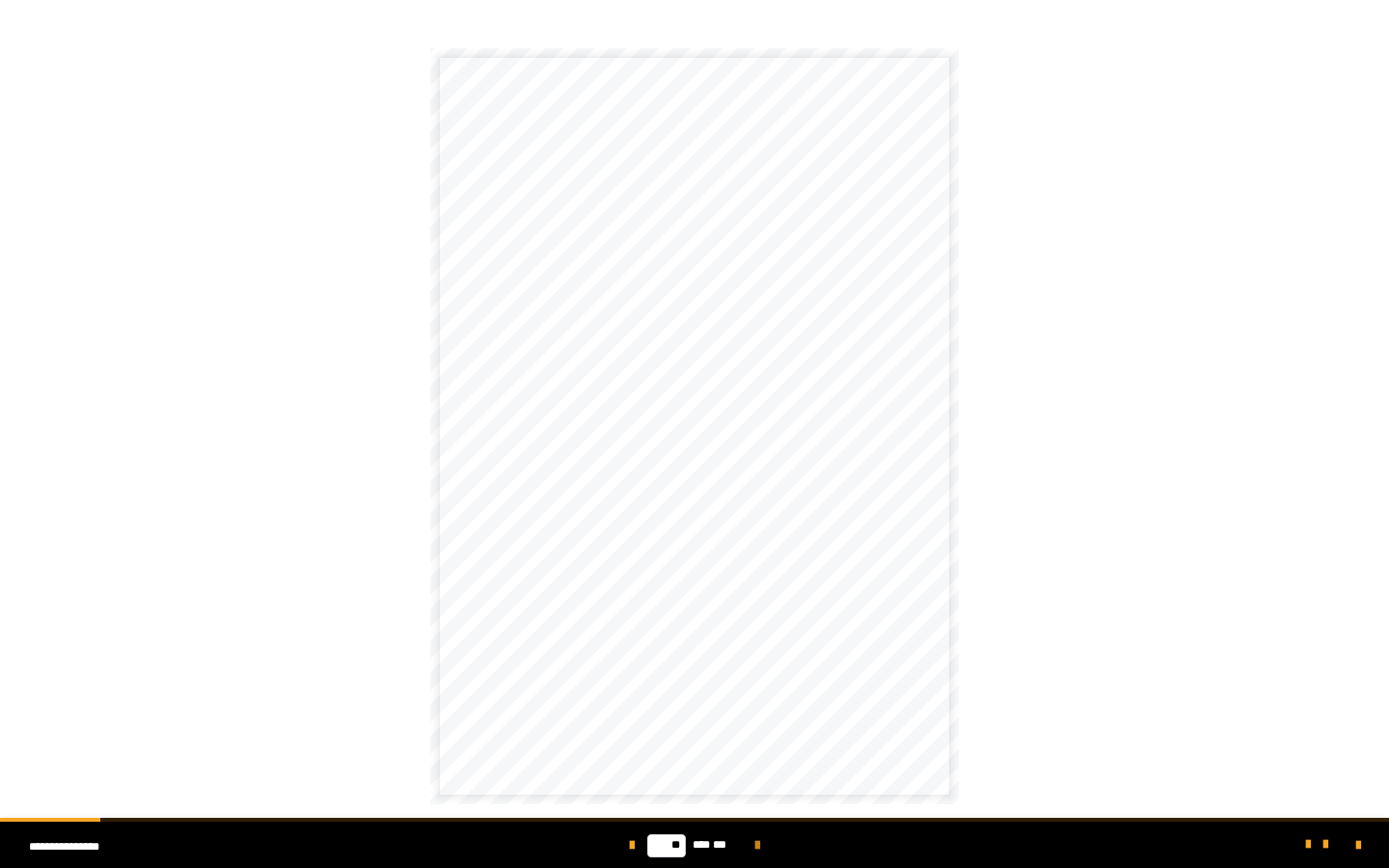 click at bounding box center (757, 846) 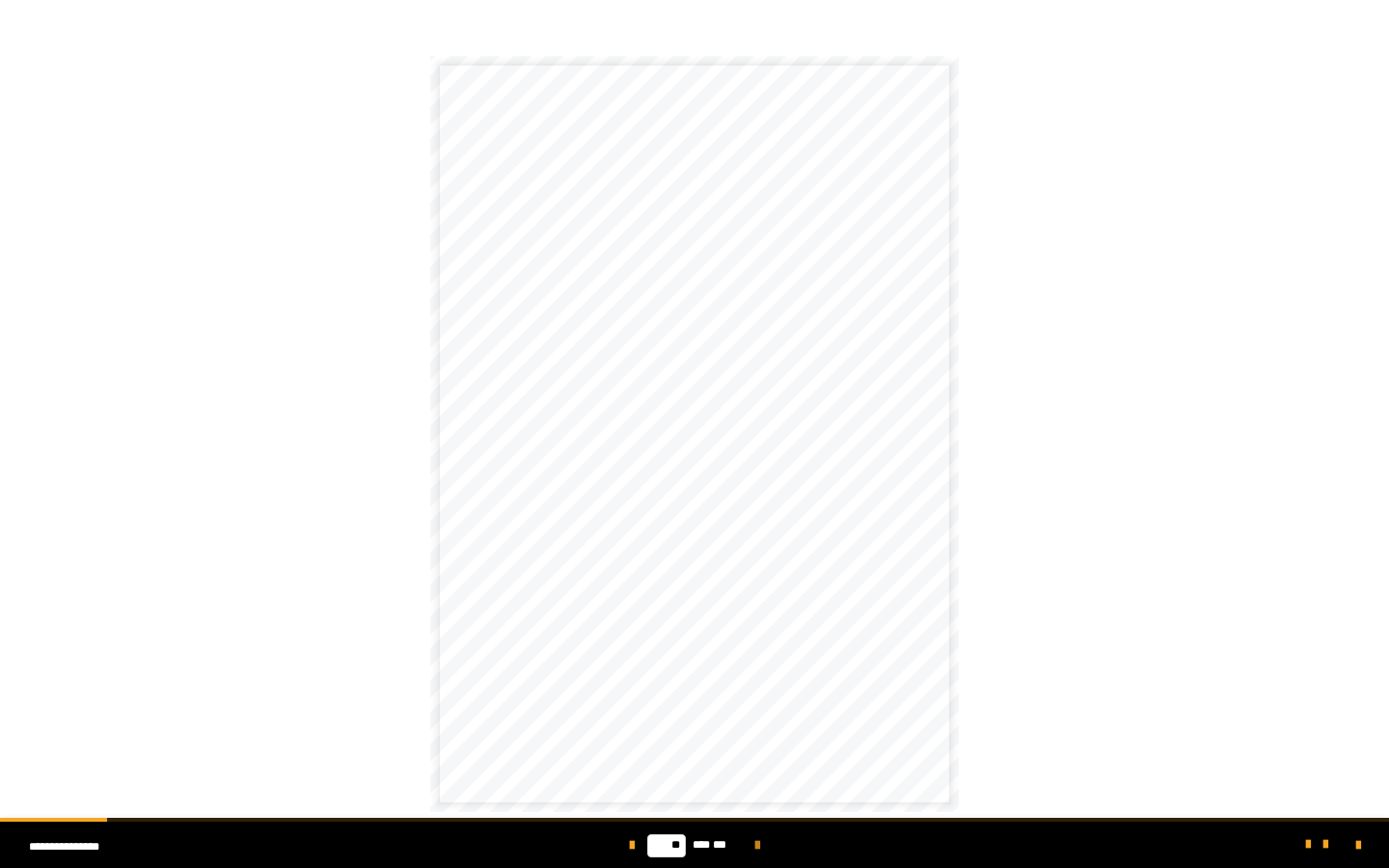 click at bounding box center (757, 846) 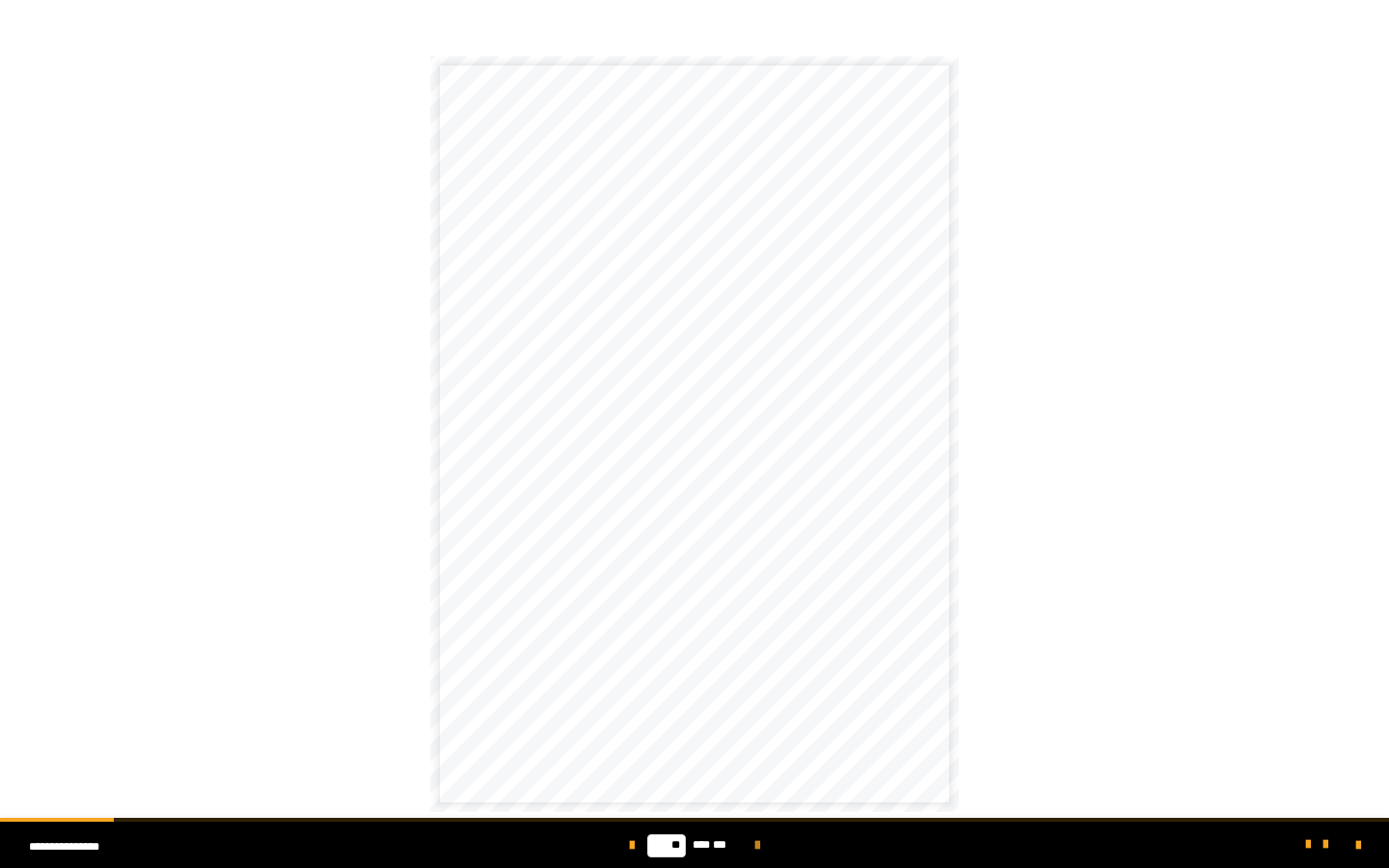 click at bounding box center (757, 846) 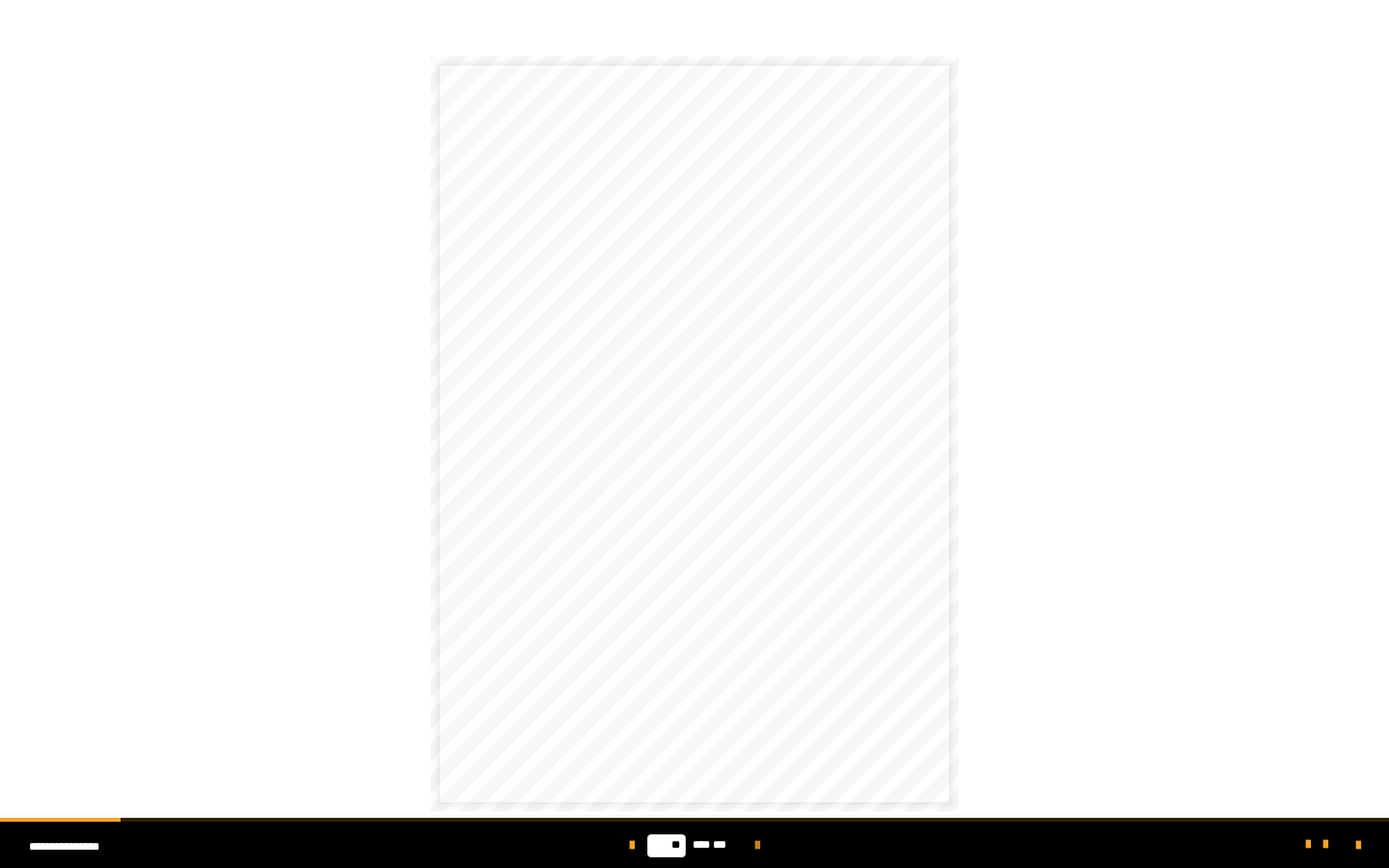 click at bounding box center [757, 846] 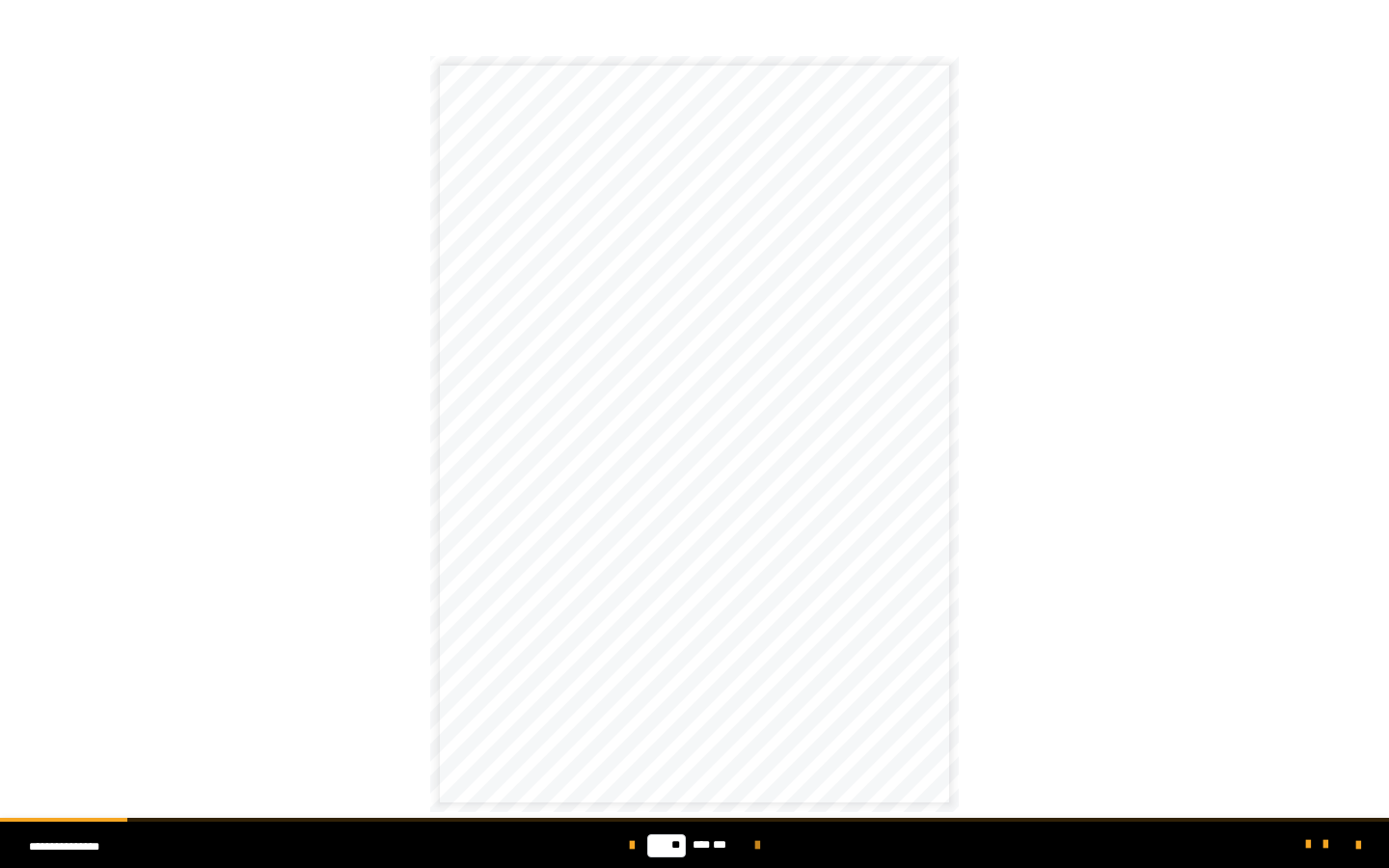 click at bounding box center [757, 846] 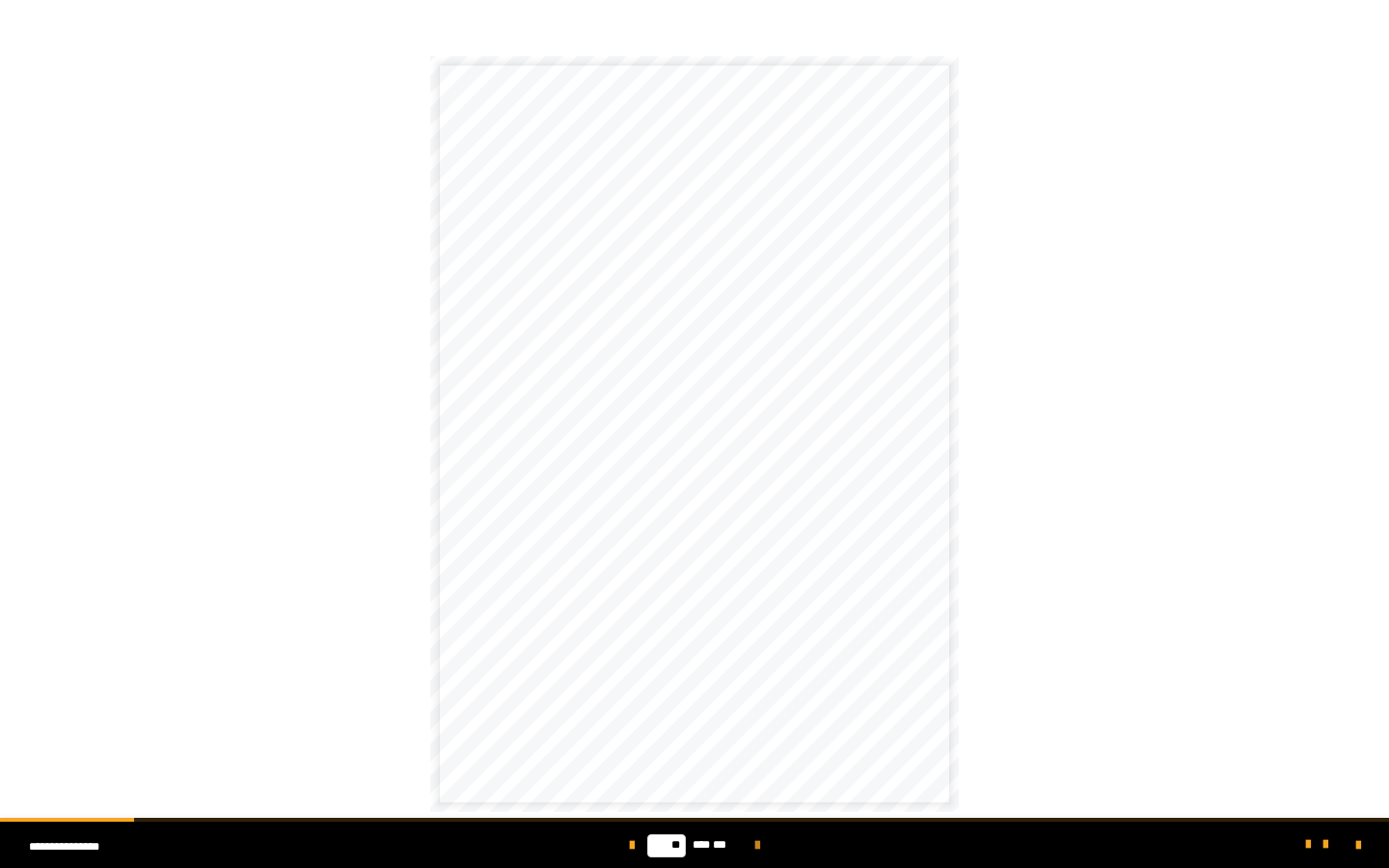 click at bounding box center (757, 846) 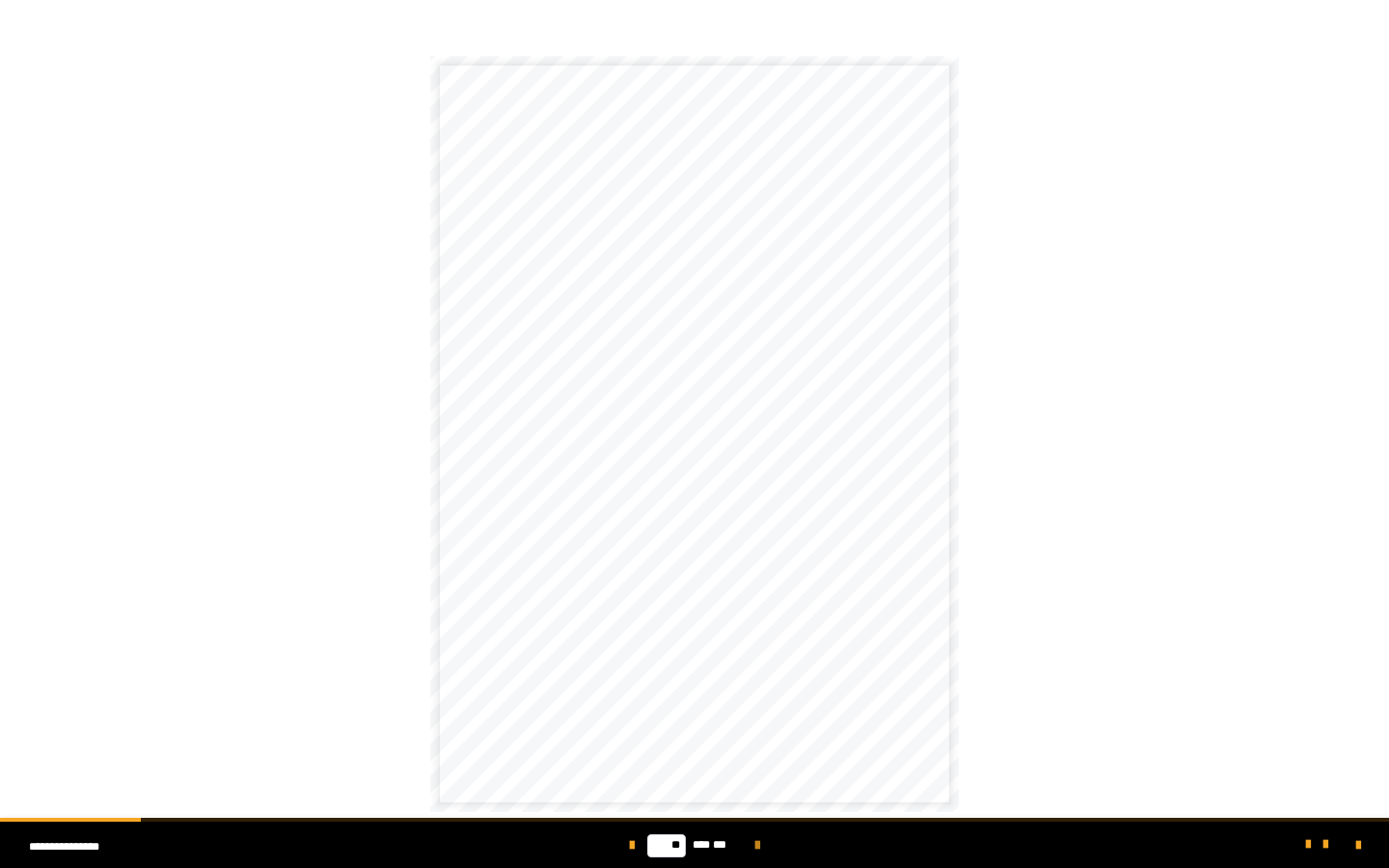 click at bounding box center [757, 846] 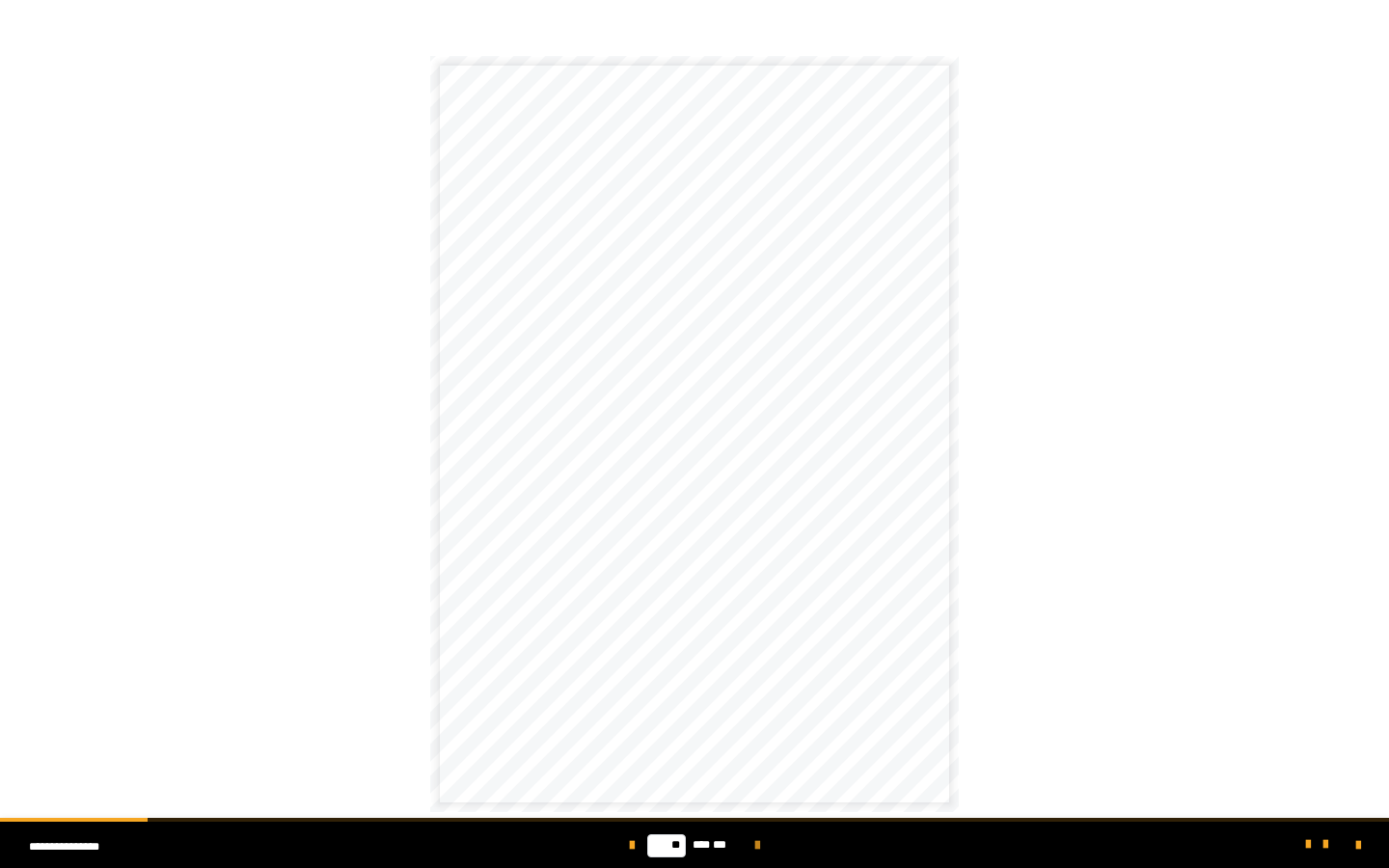 click at bounding box center (757, 846) 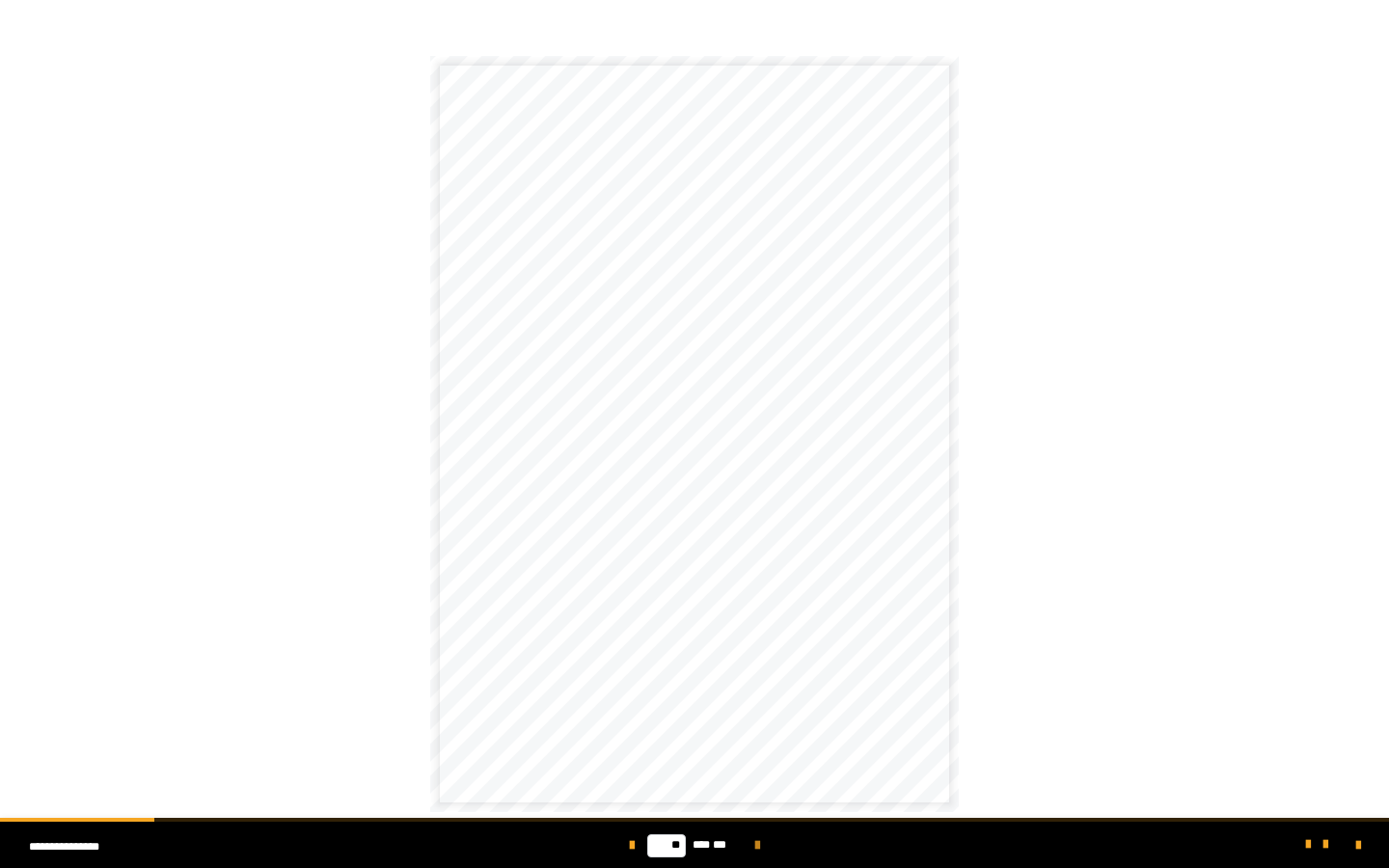 click at bounding box center (757, 846) 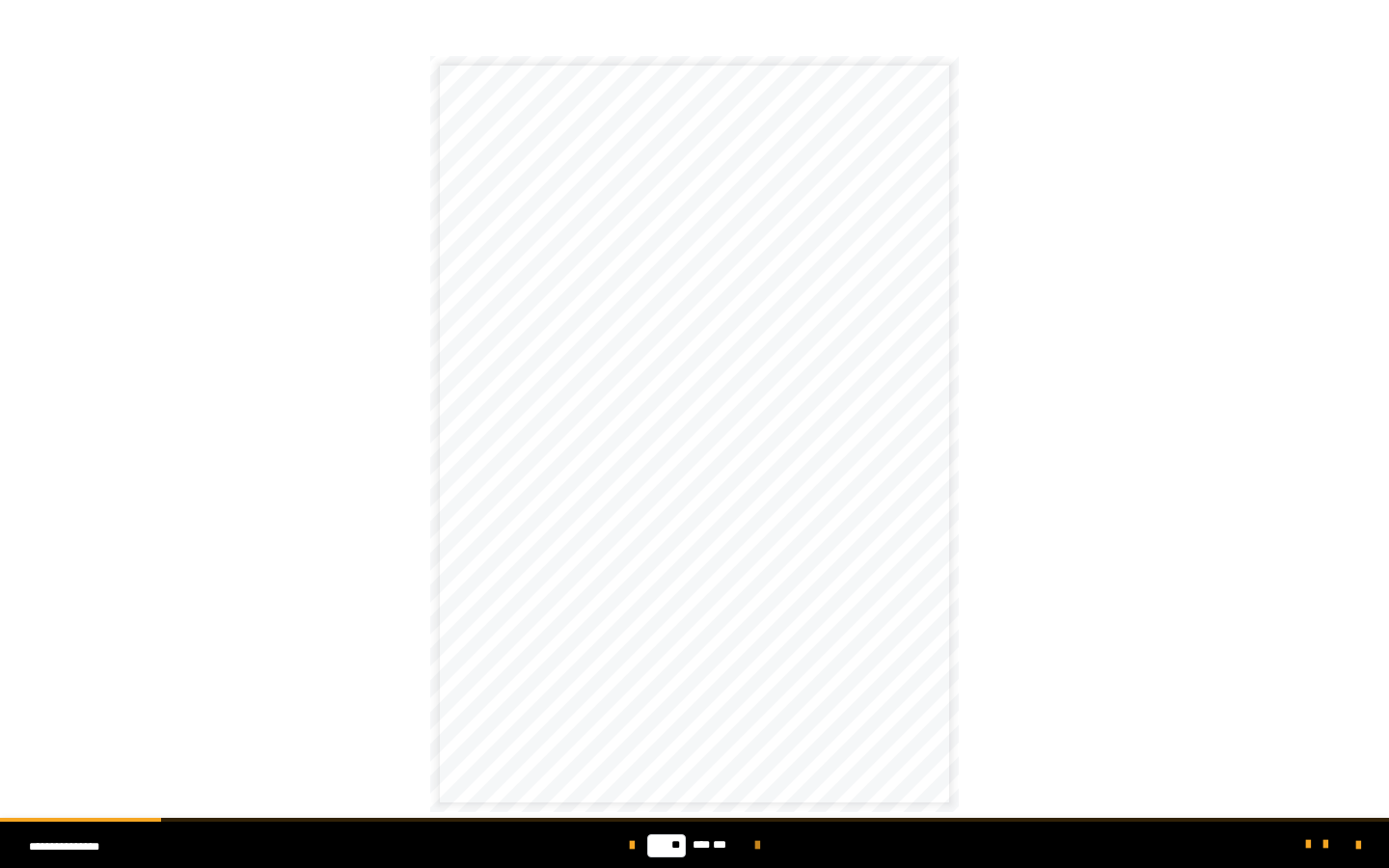 click at bounding box center [757, 846] 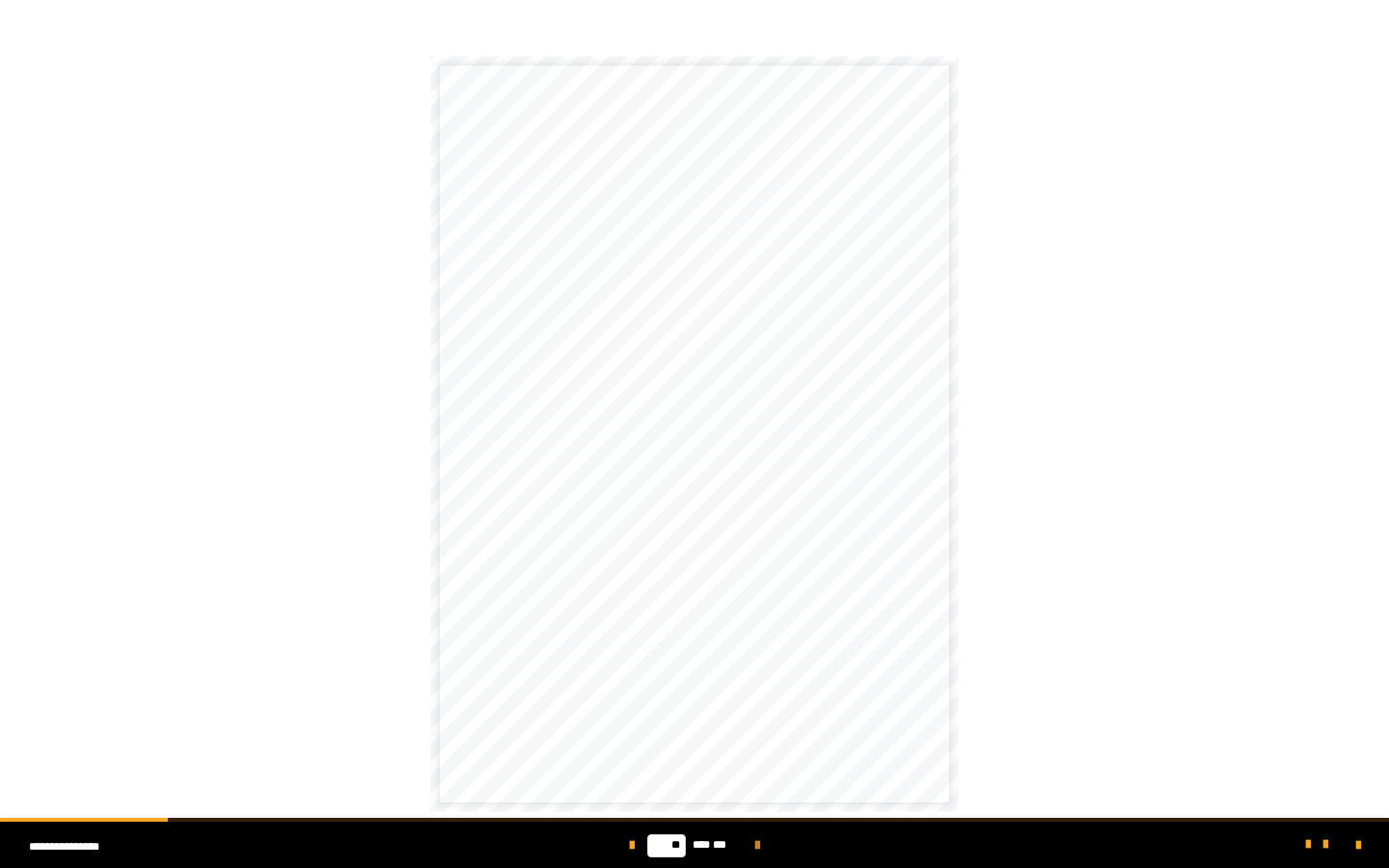 click at bounding box center [757, 846] 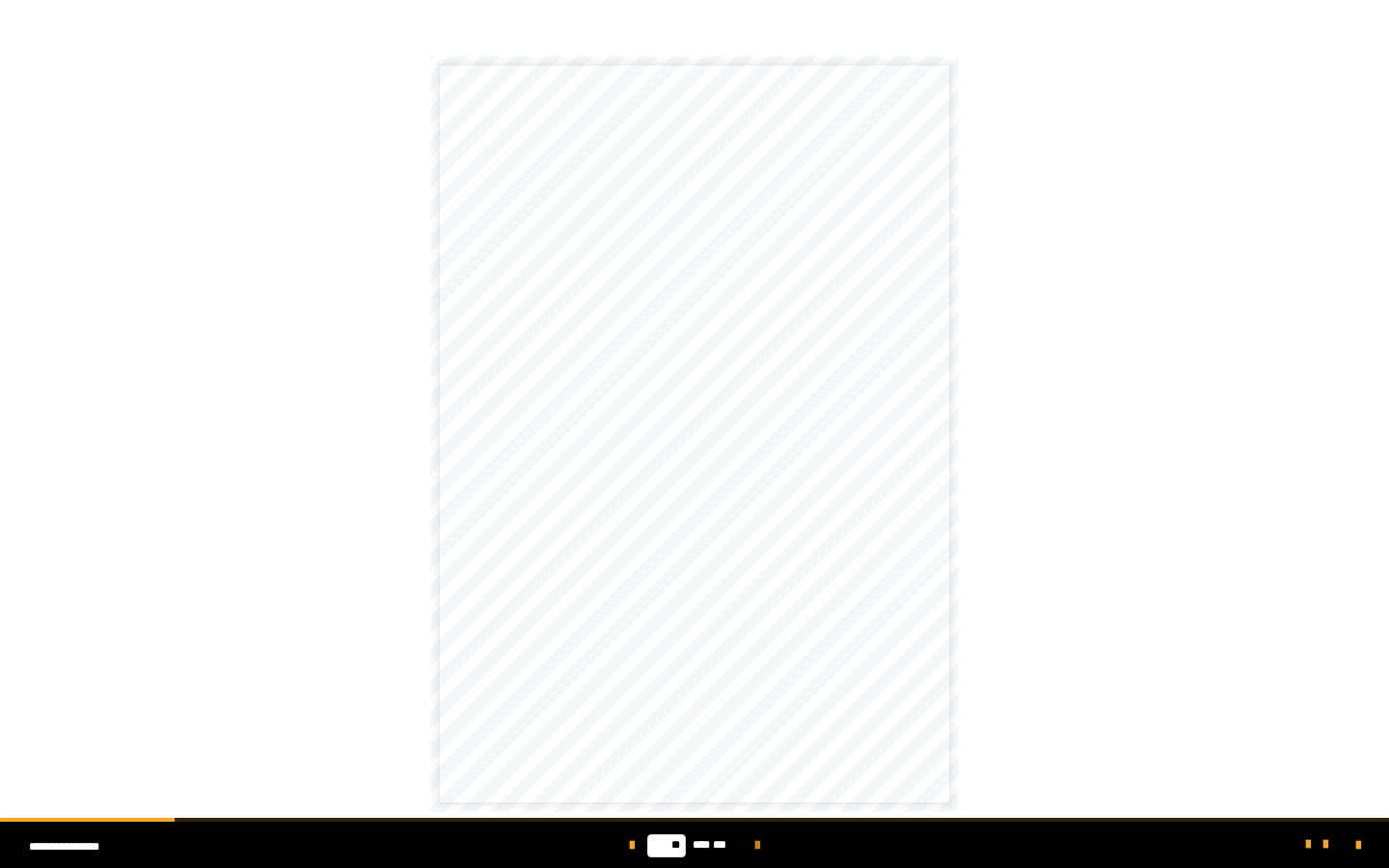 click at bounding box center (757, 846) 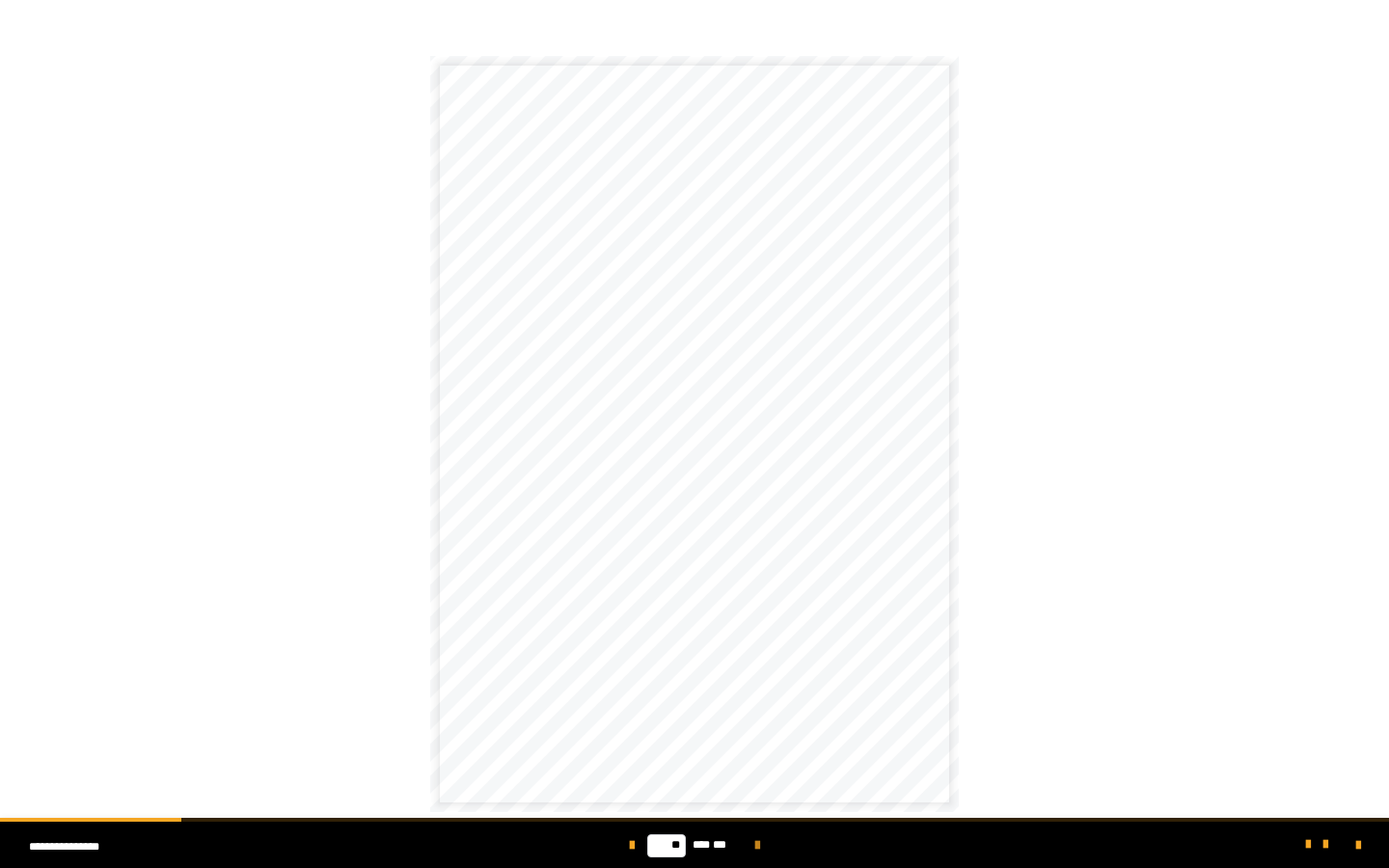 click at bounding box center (757, 846) 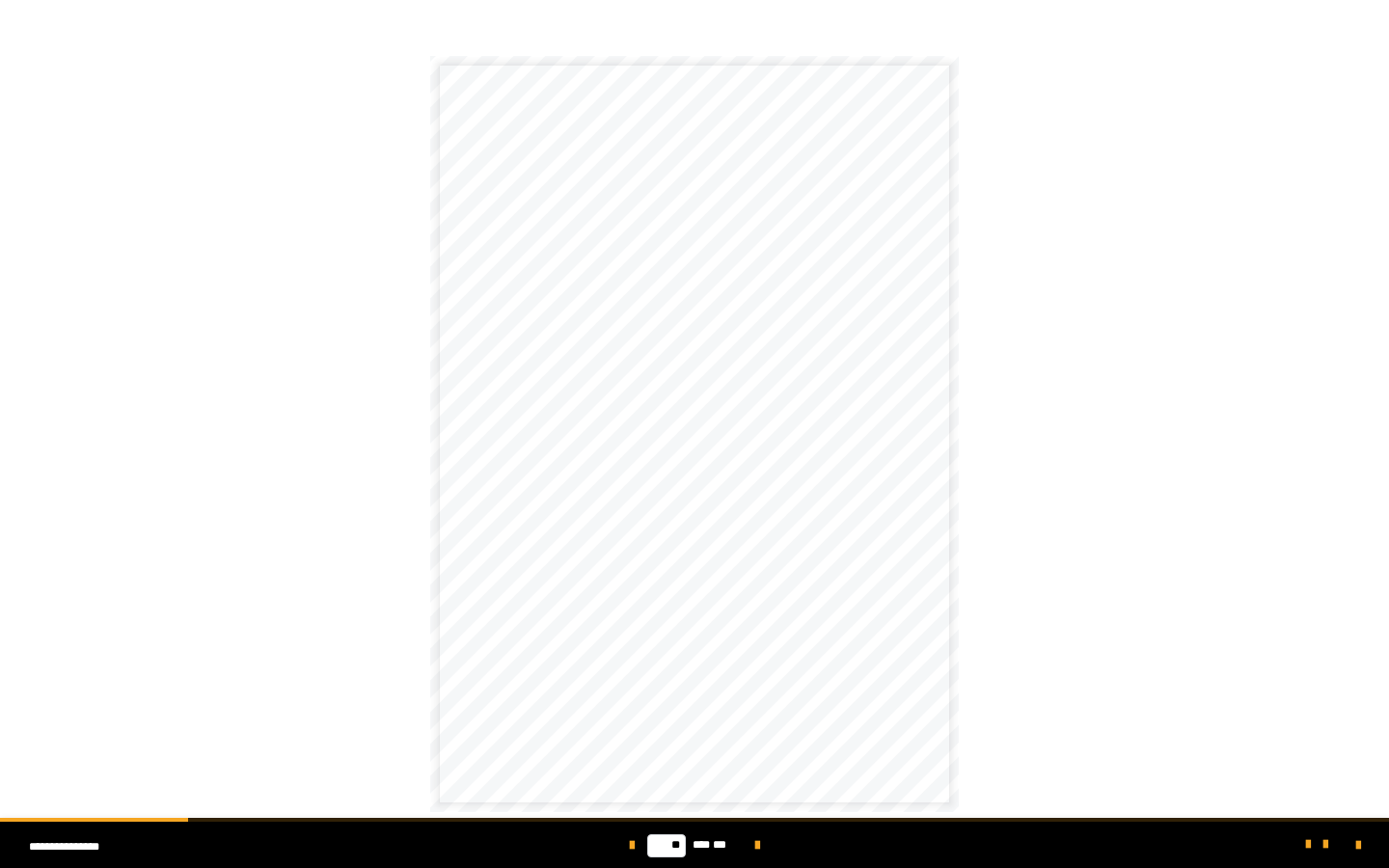 click on "** *** ***" at bounding box center (694, 845) 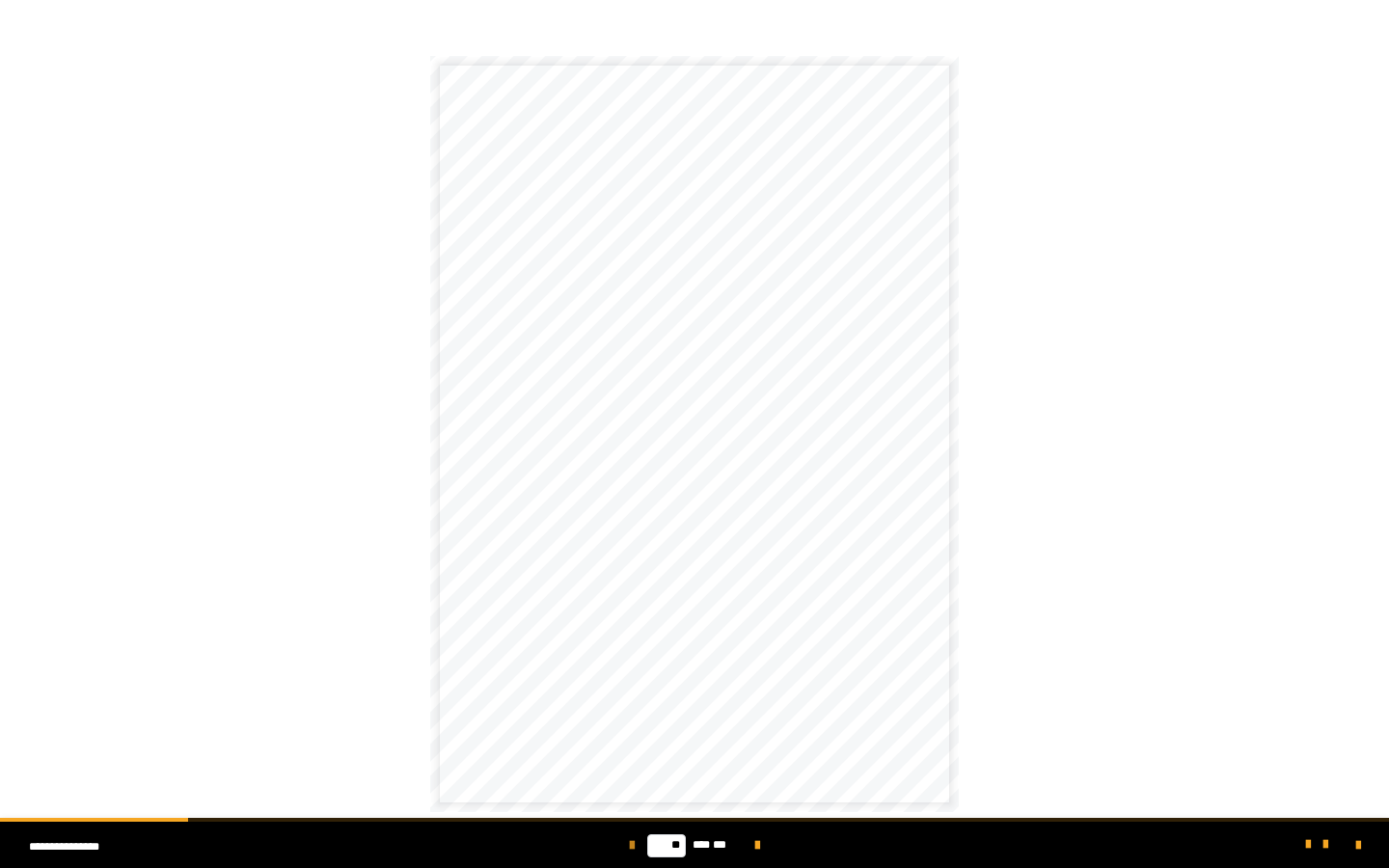 click at bounding box center (632, 846) 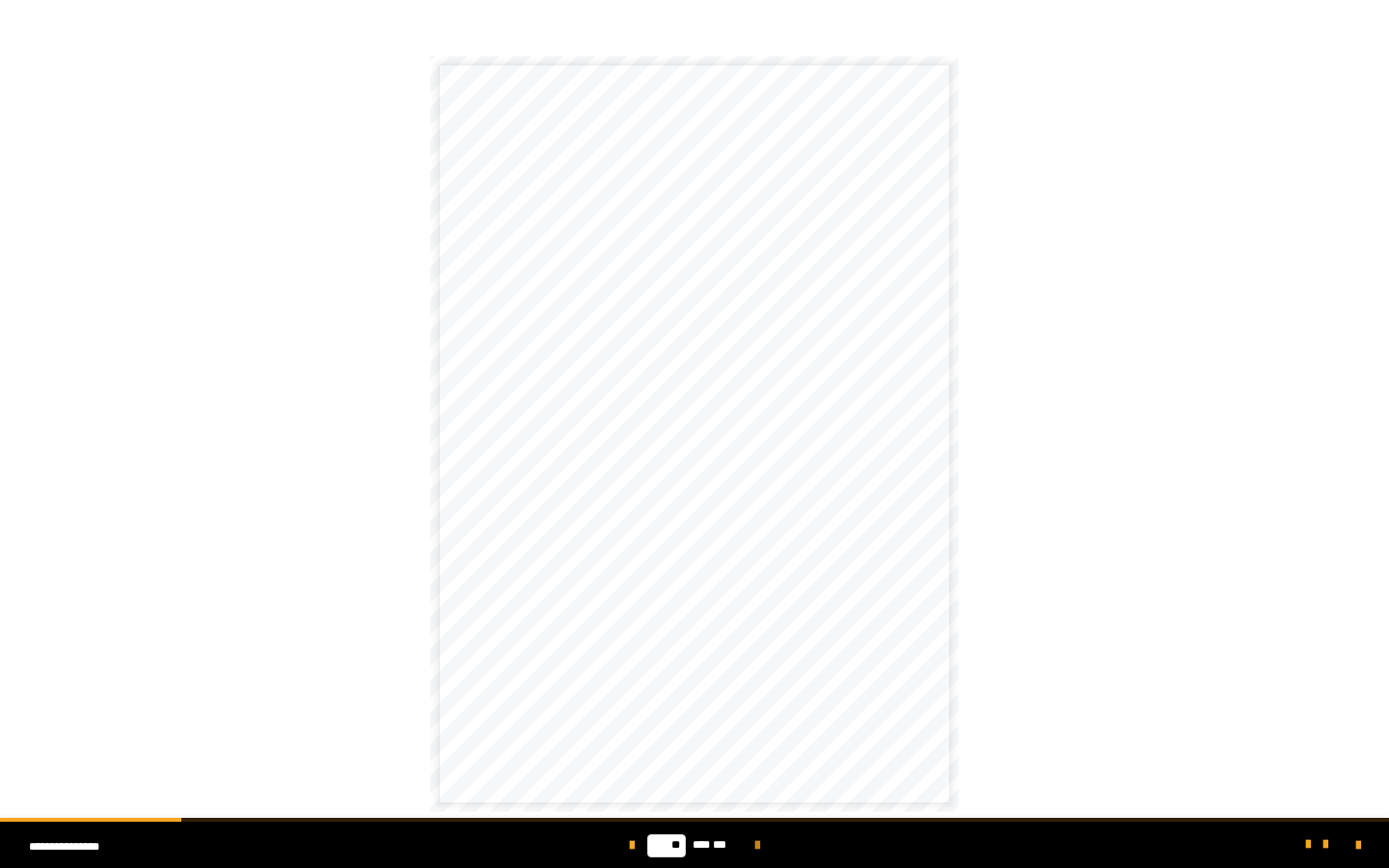 click at bounding box center (757, 846) 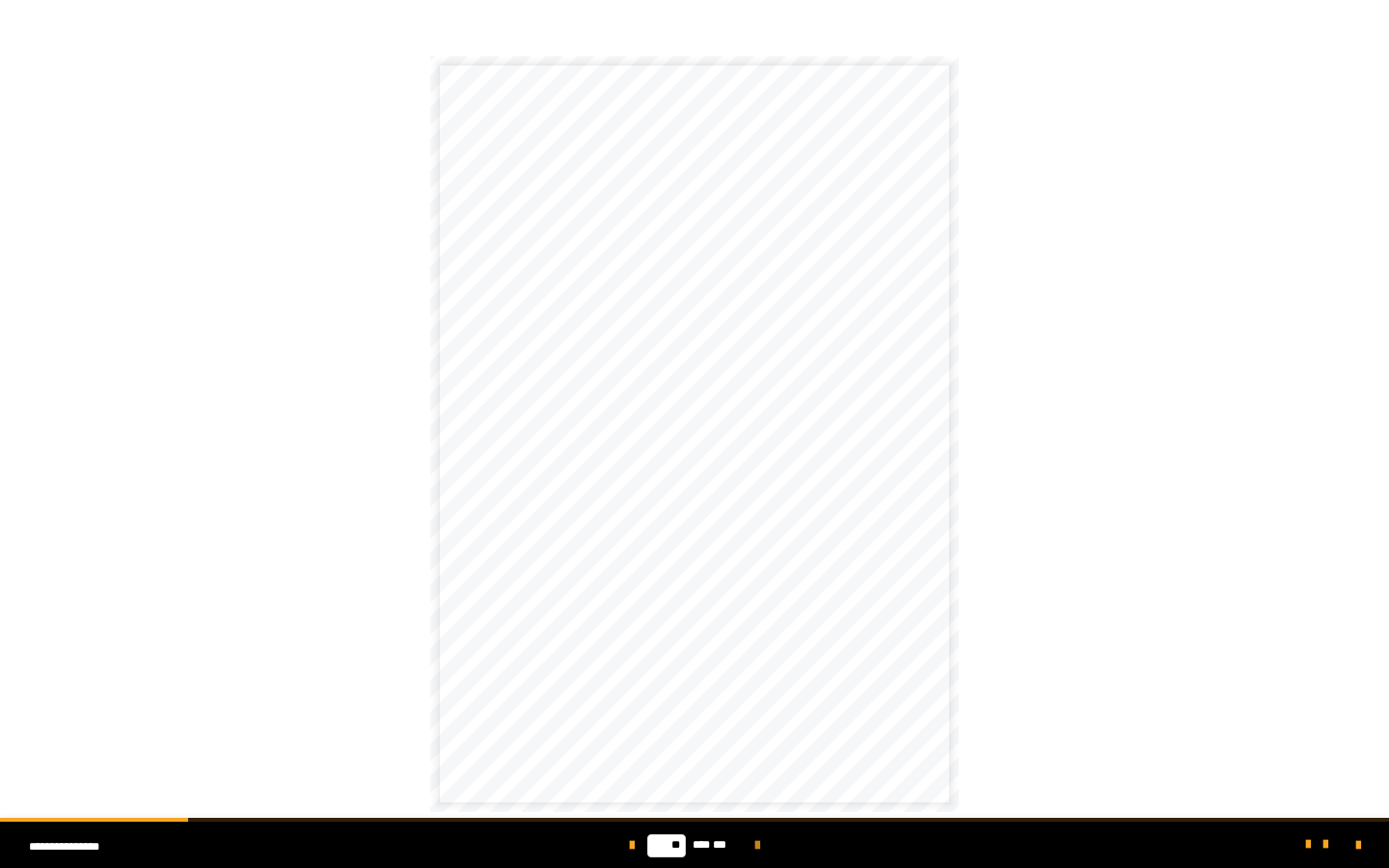 click at bounding box center [757, 846] 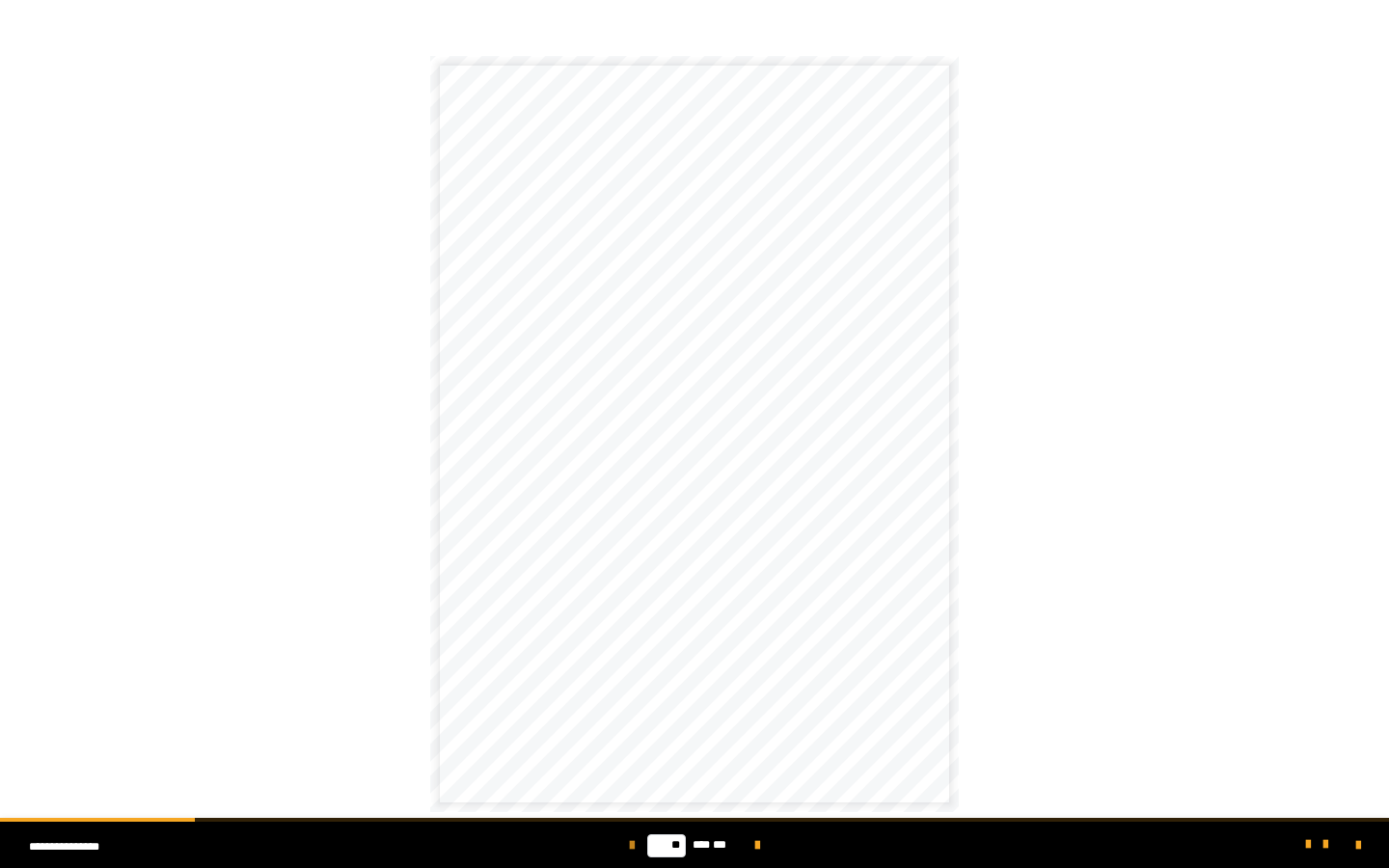click at bounding box center (632, 845) 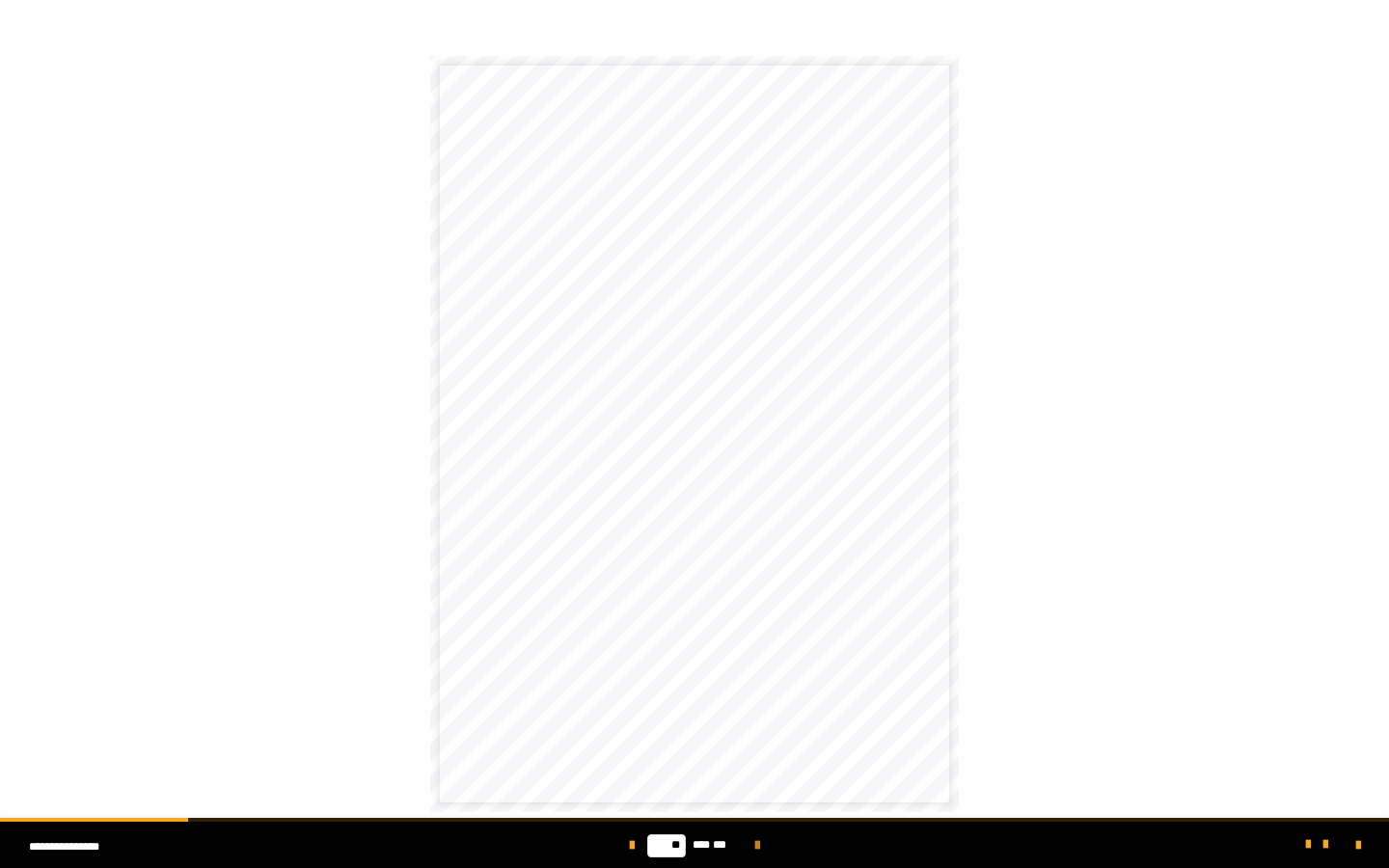 click at bounding box center (757, 846) 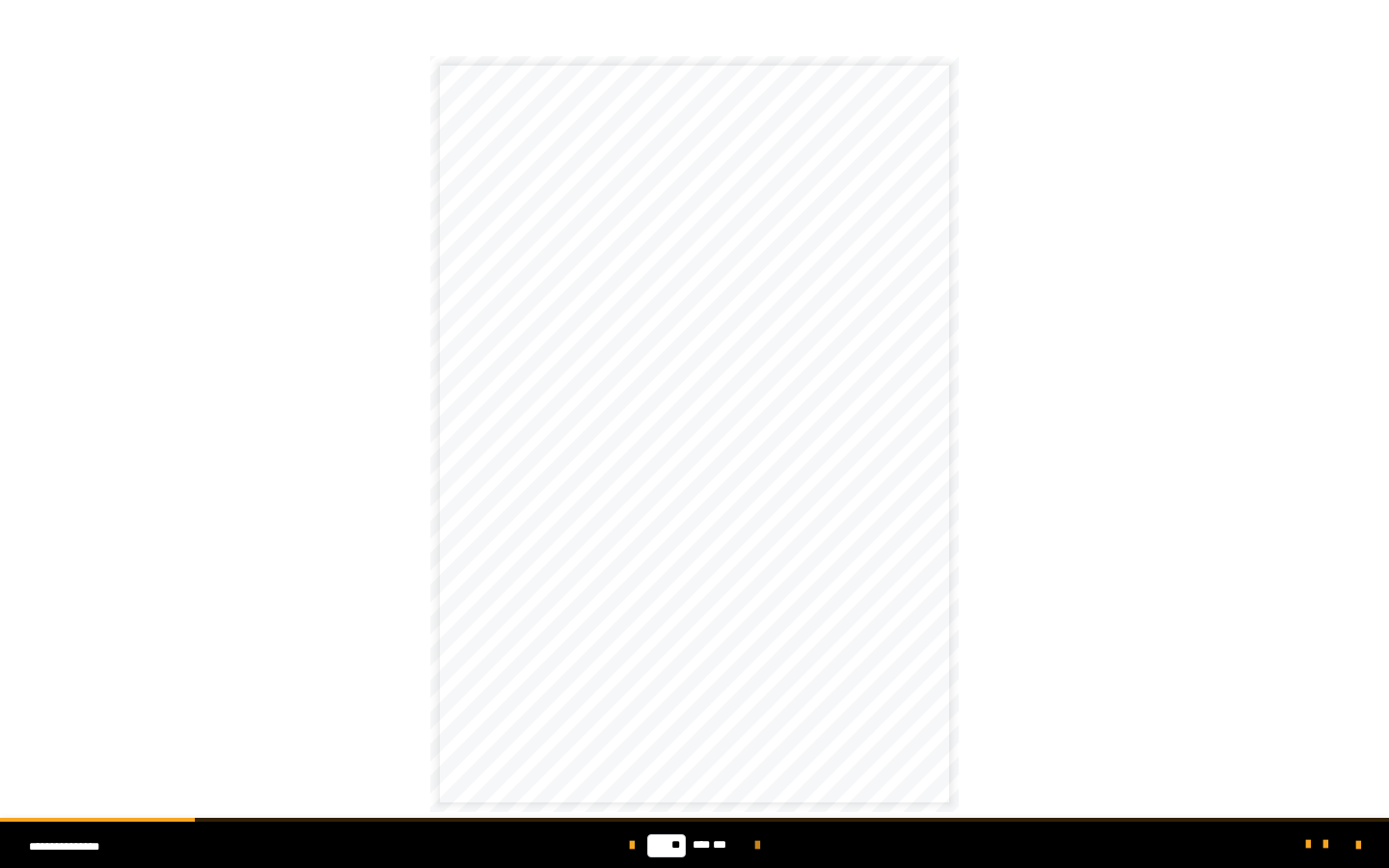 click at bounding box center (757, 846) 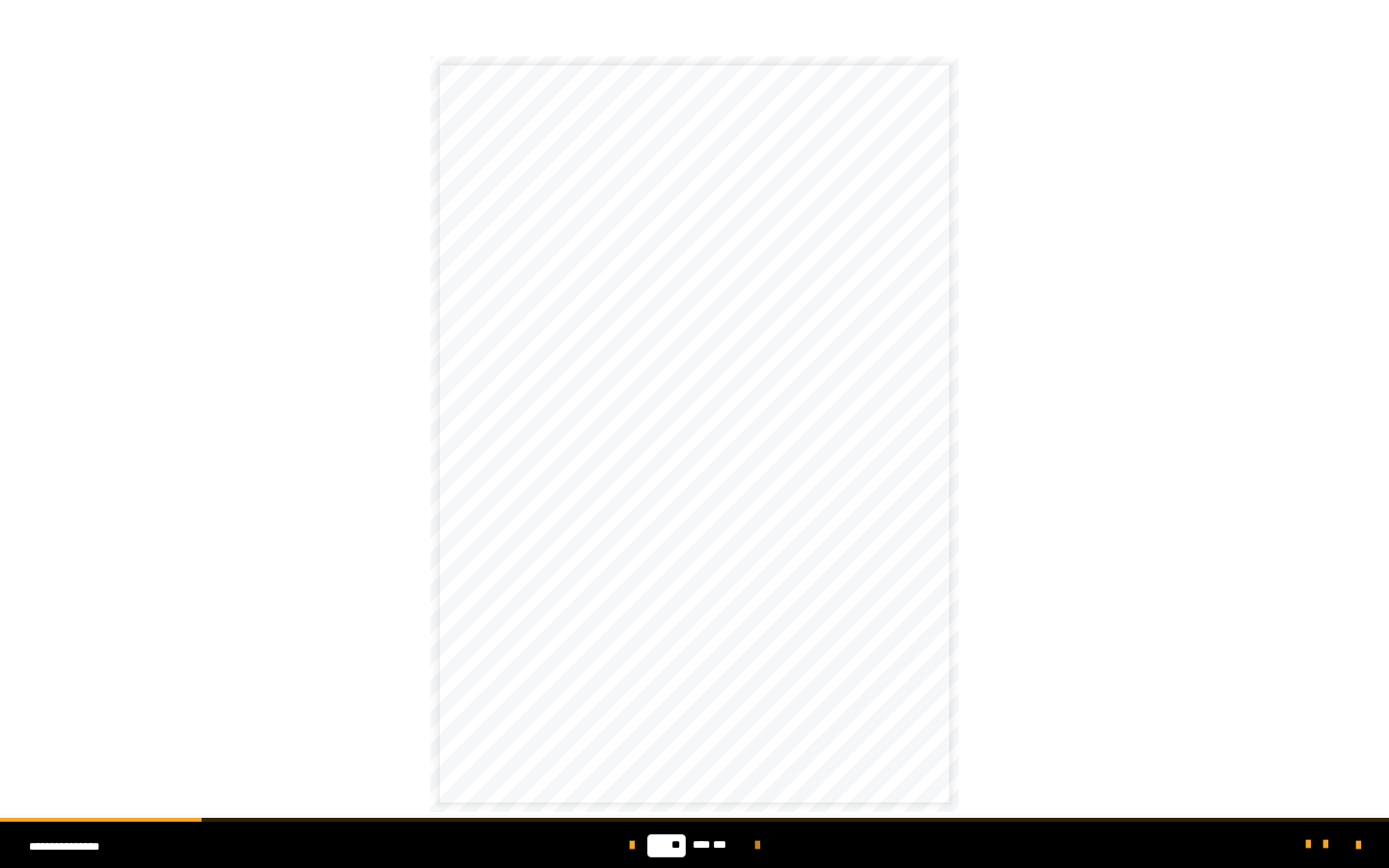 click at bounding box center (757, 846) 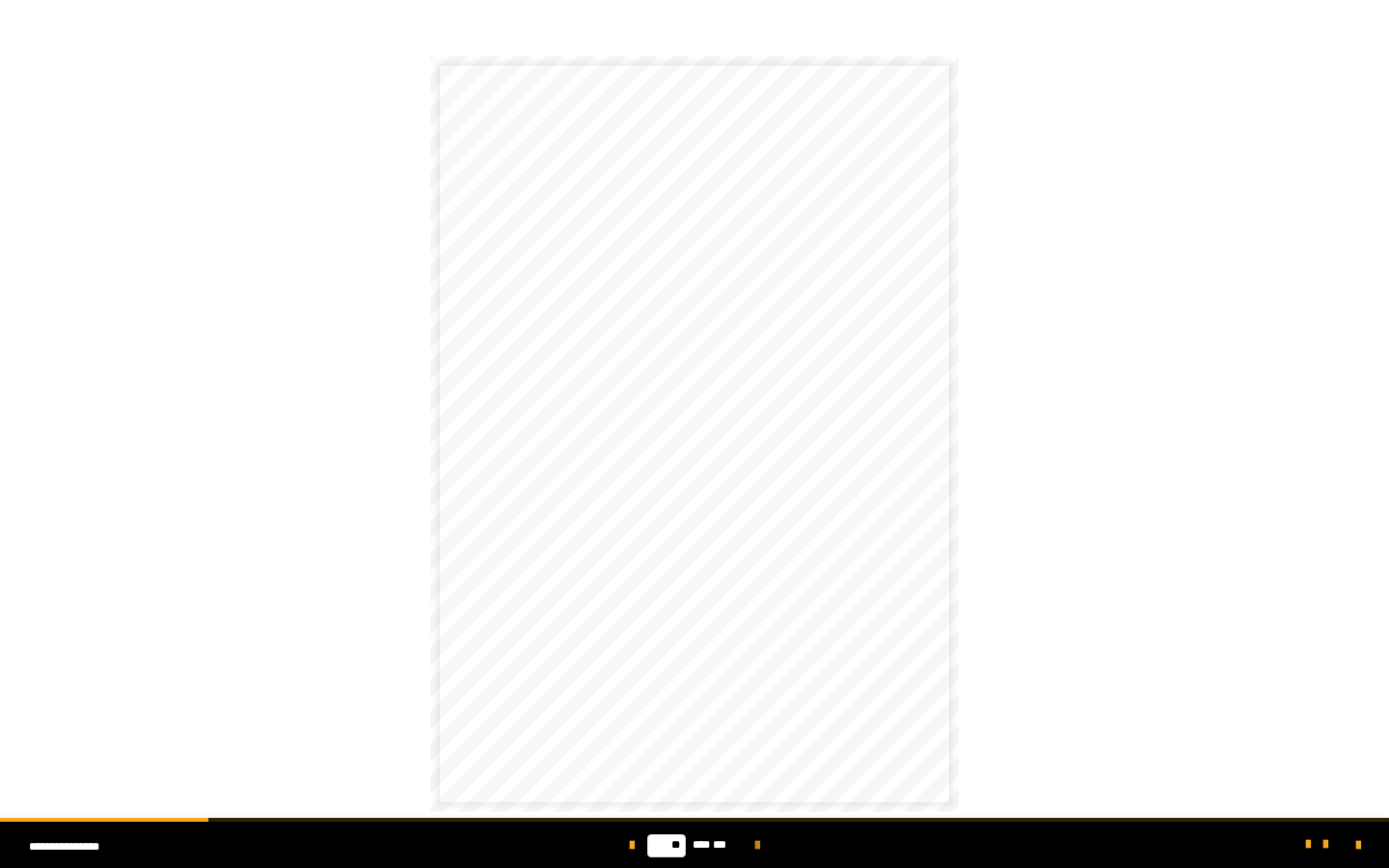 click at bounding box center [757, 846] 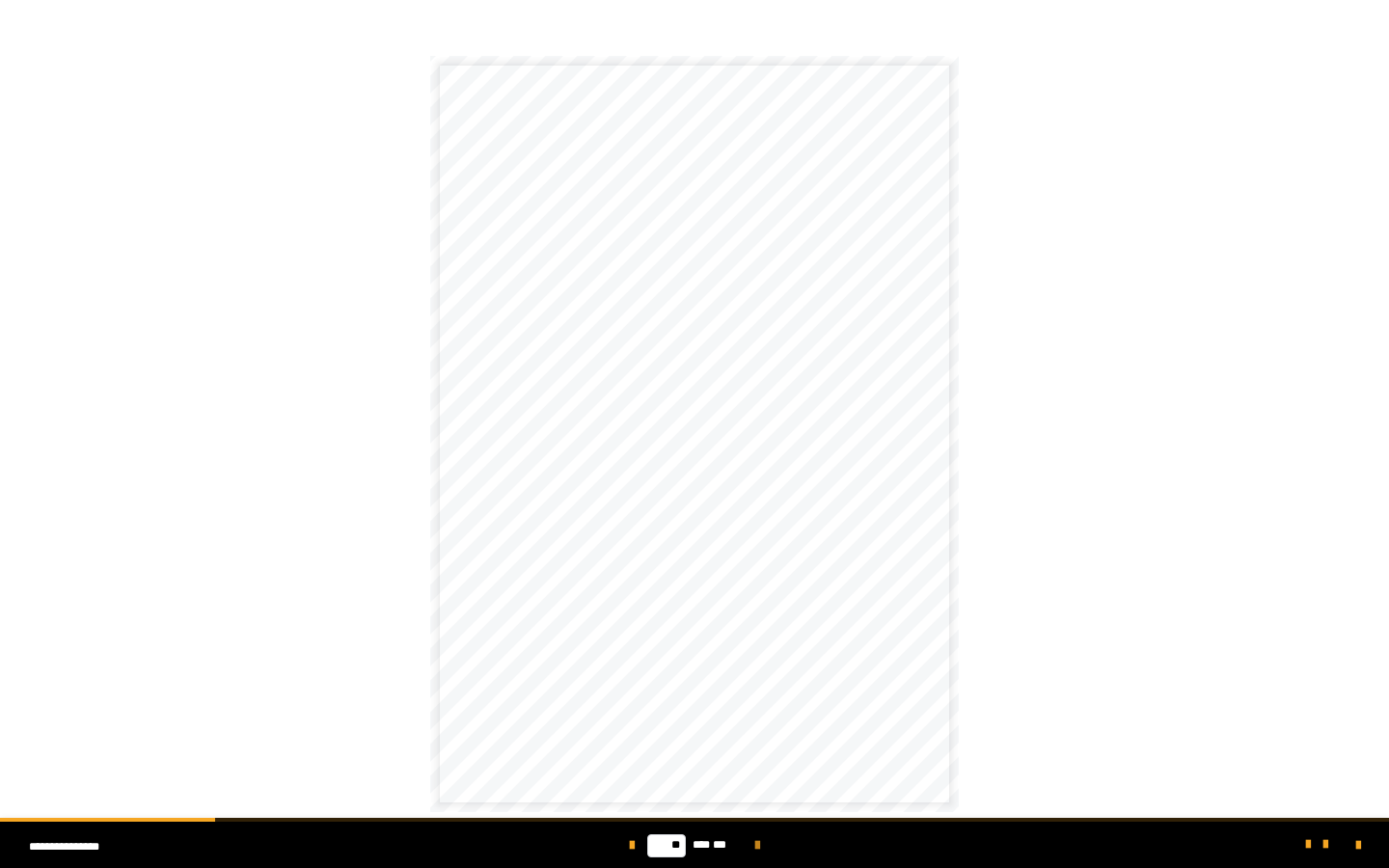 click at bounding box center [757, 846] 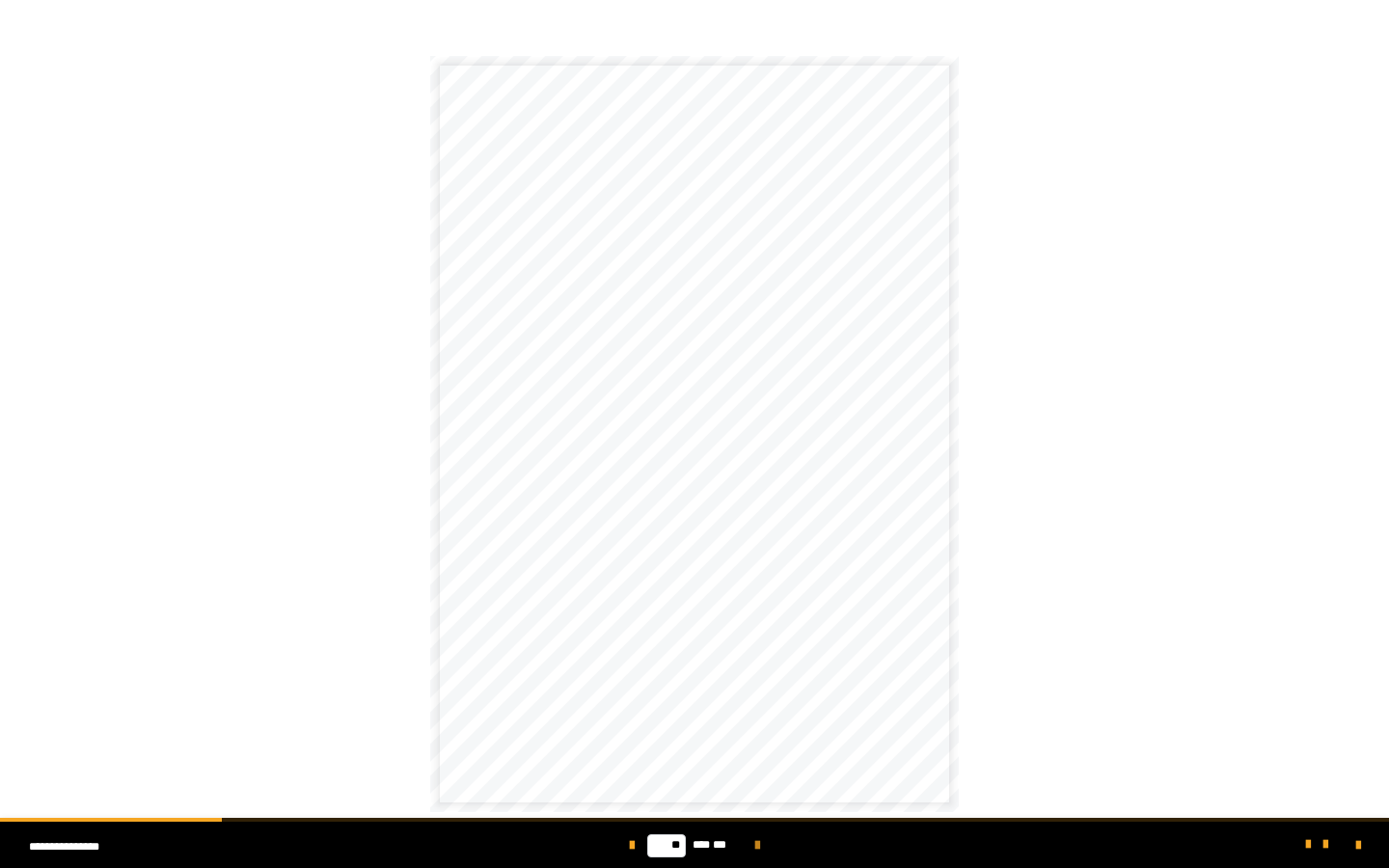 click at bounding box center (757, 846) 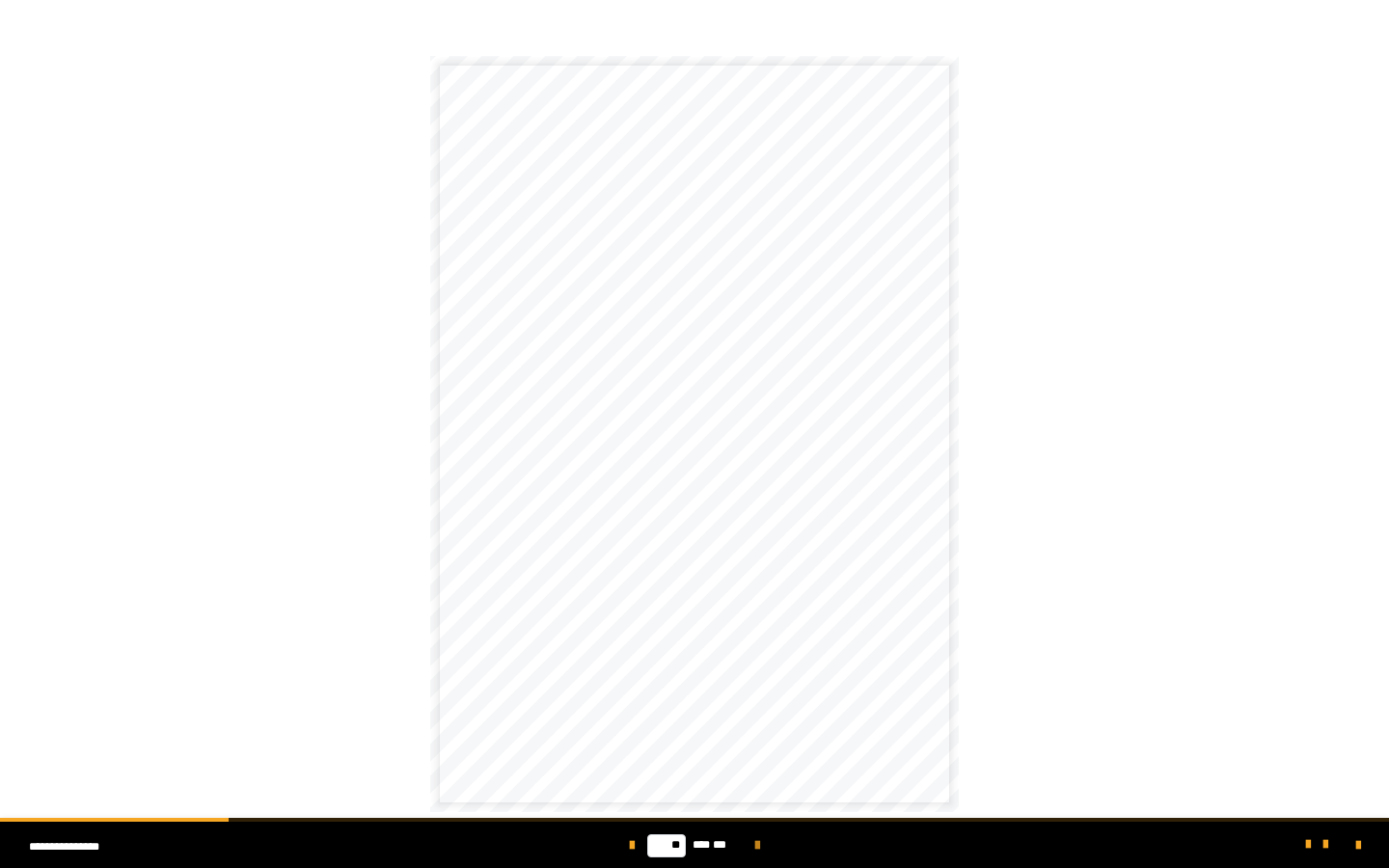 click at bounding box center (757, 846) 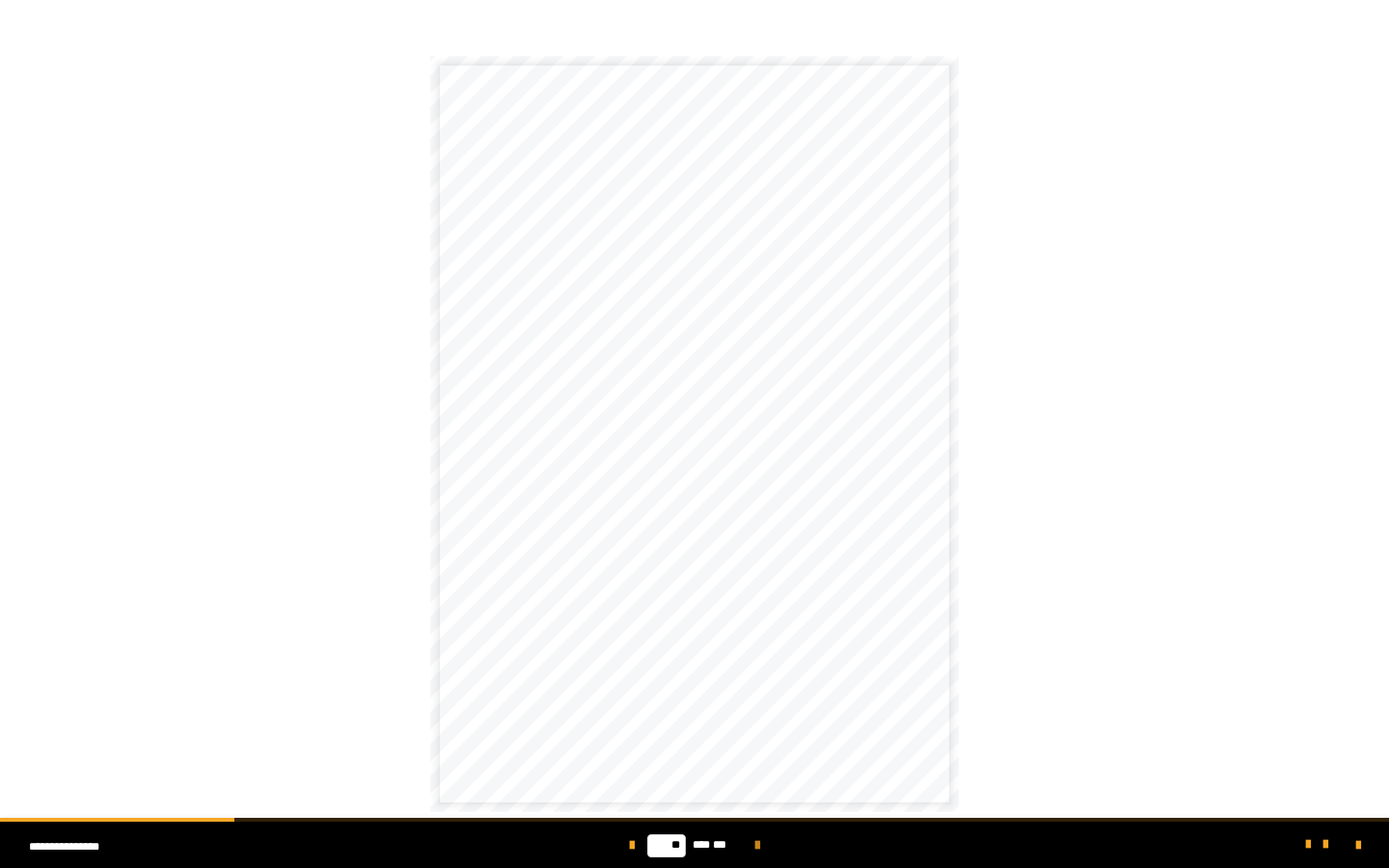 click at bounding box center [757, 846] 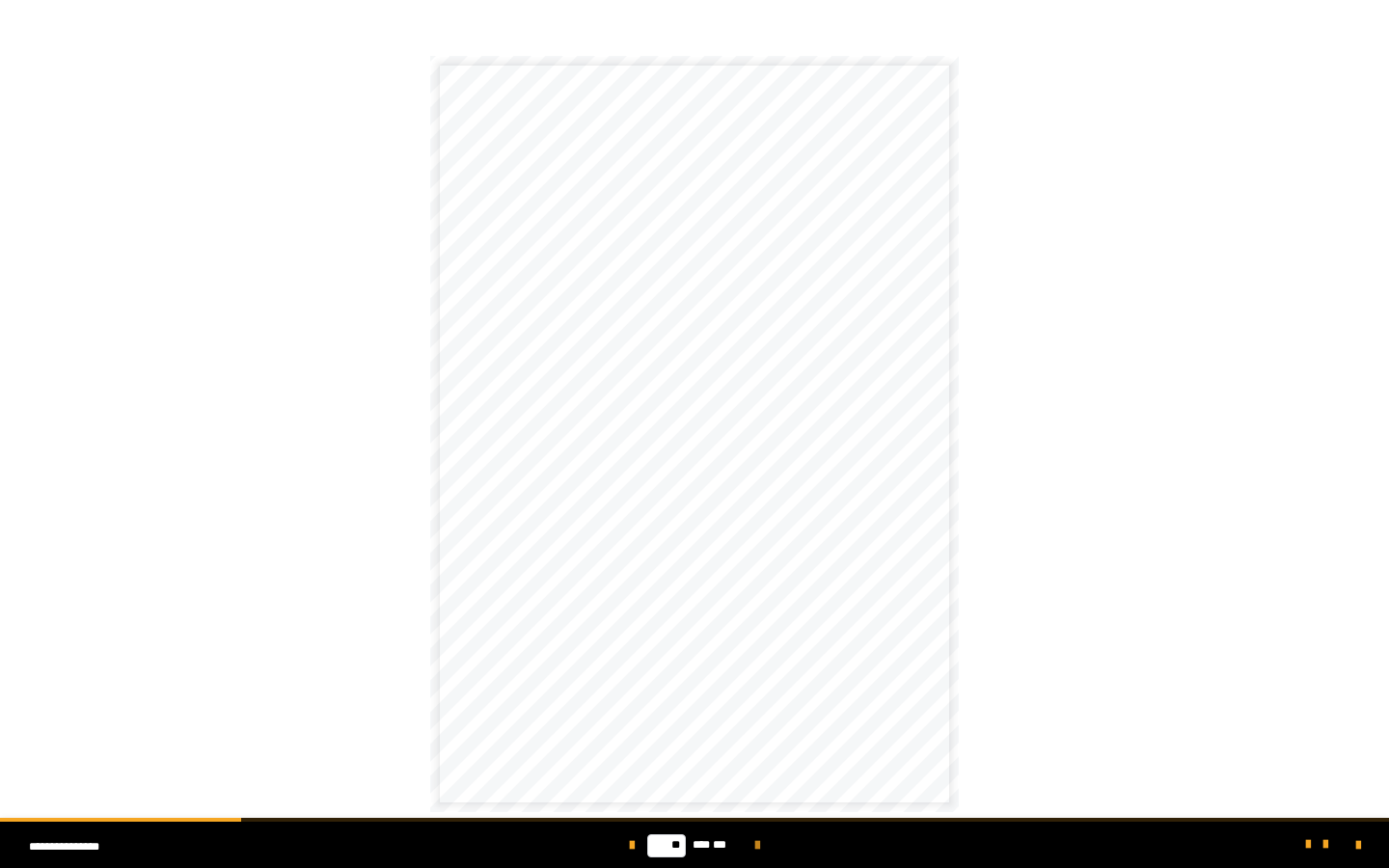 click at bounding box center (757, 846) 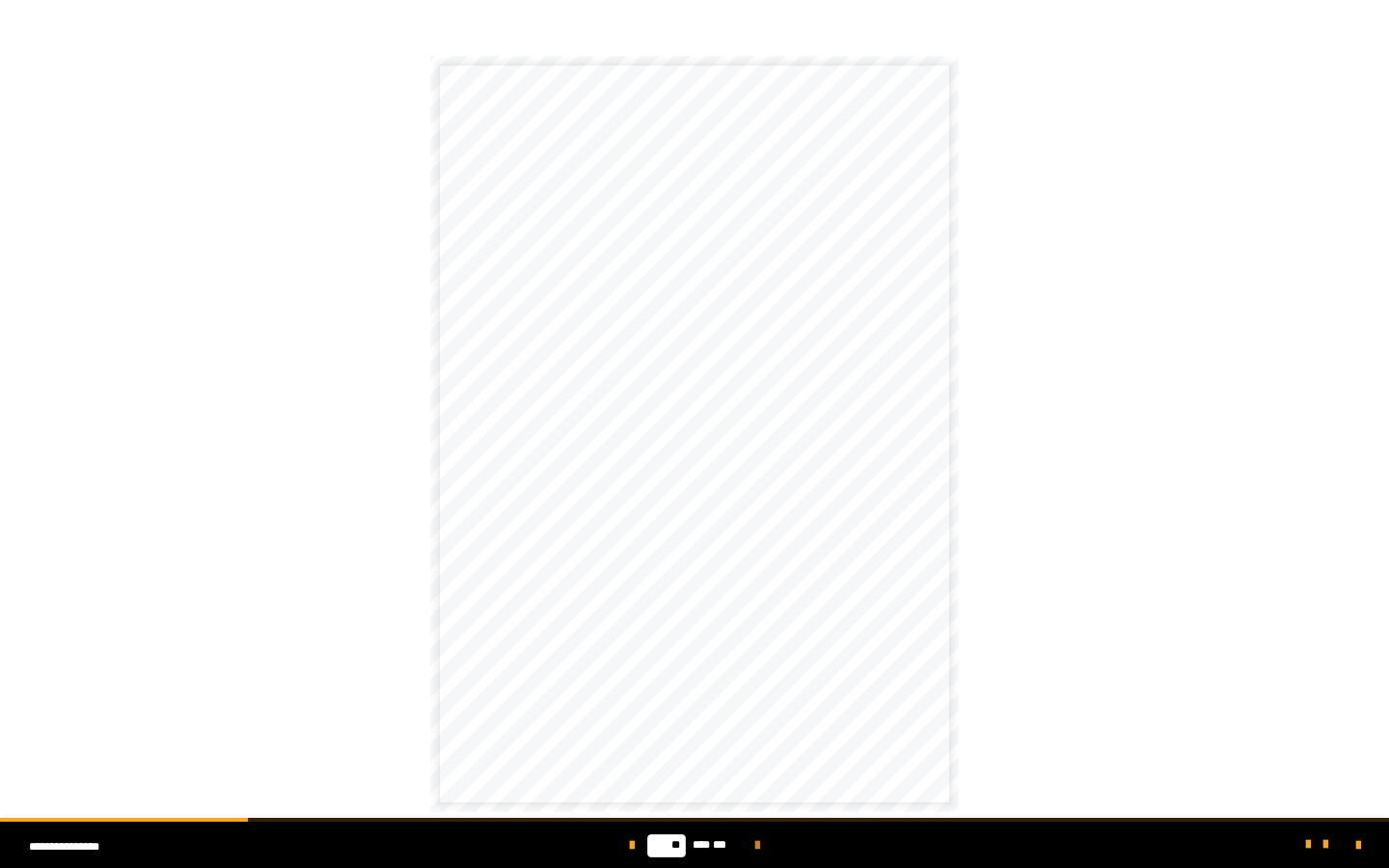 click at bounding box center [757, 846] 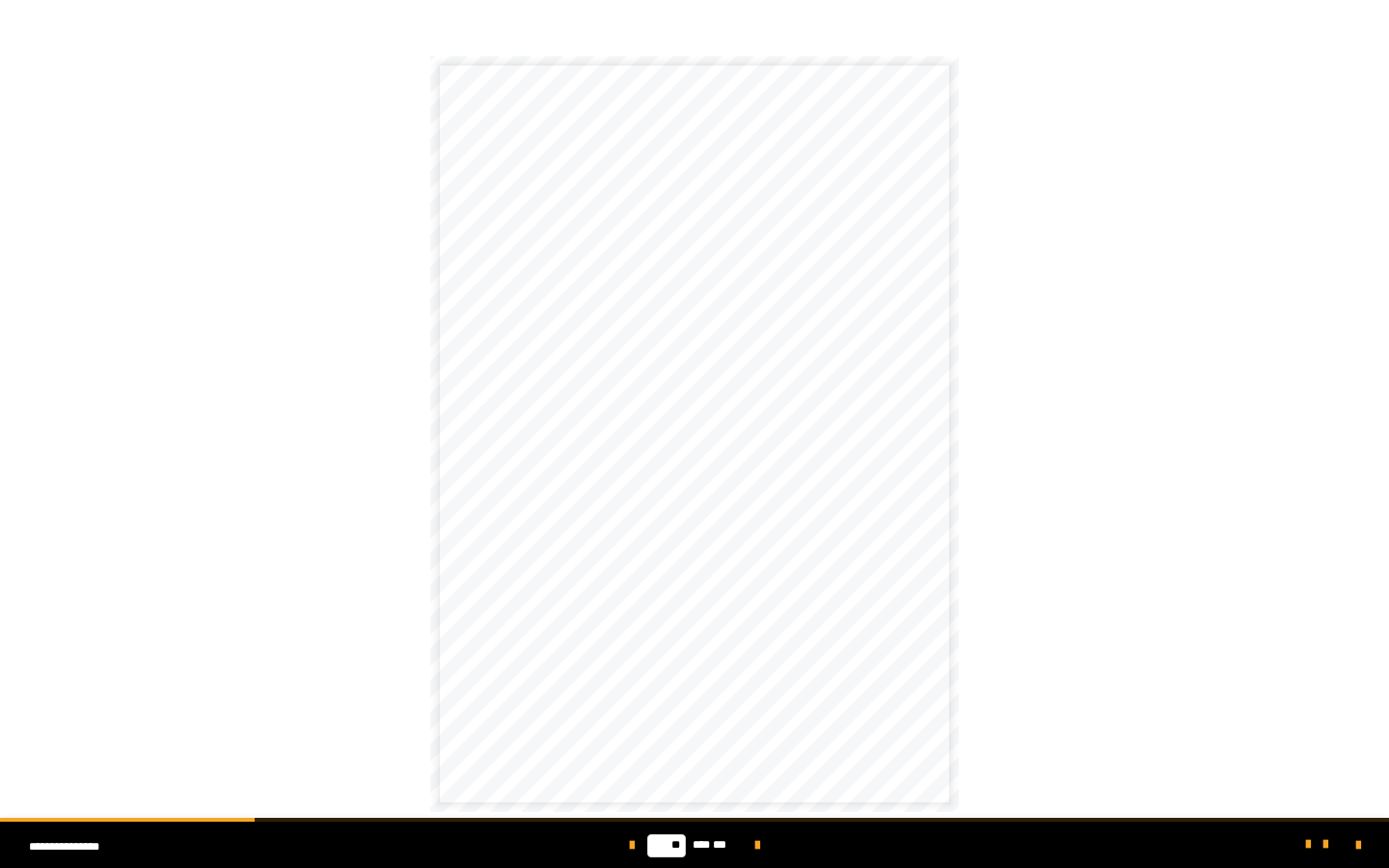 click on "** *** ***" at bounding box center [694, 845] 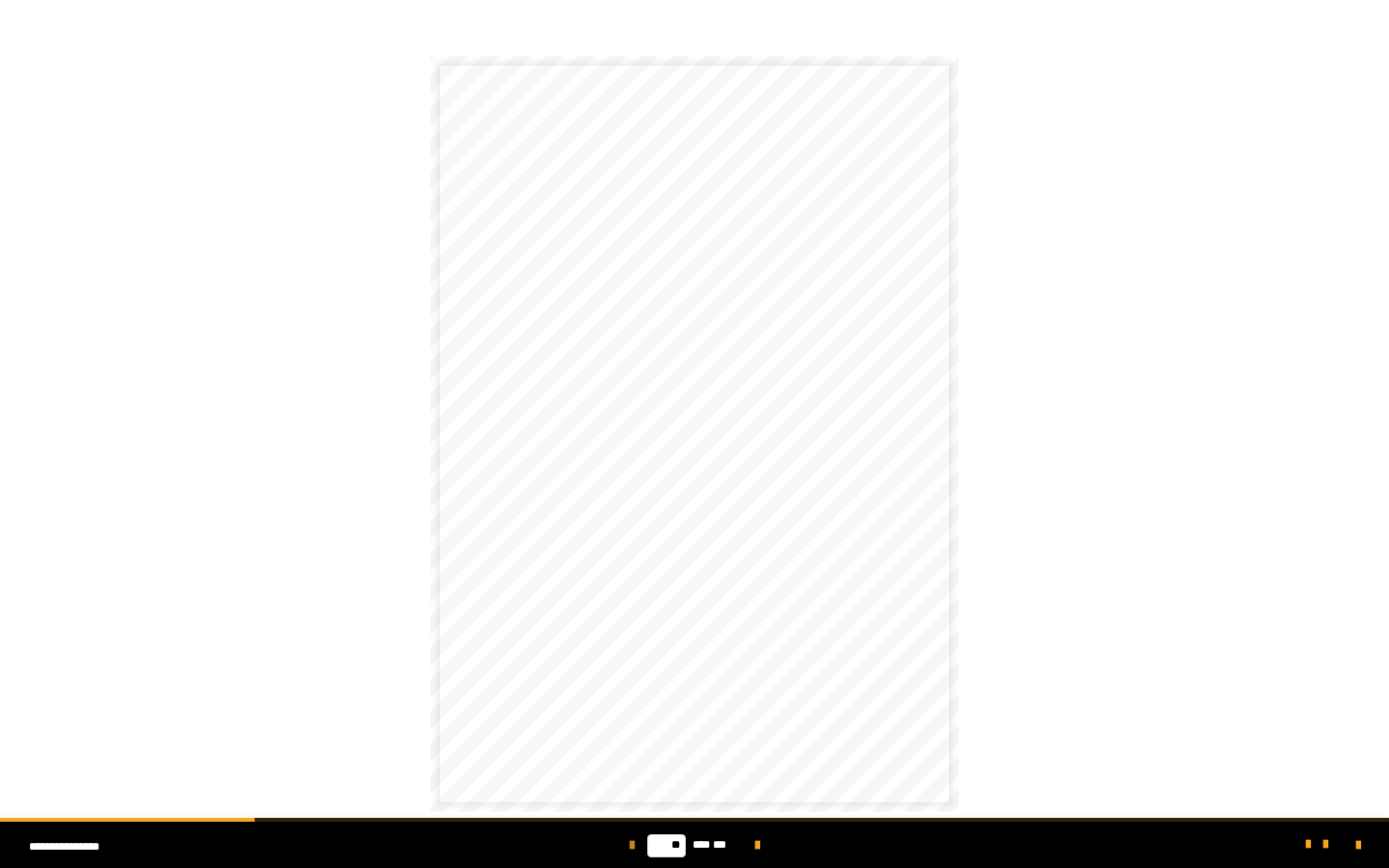 click at bounding box center [632, 846] 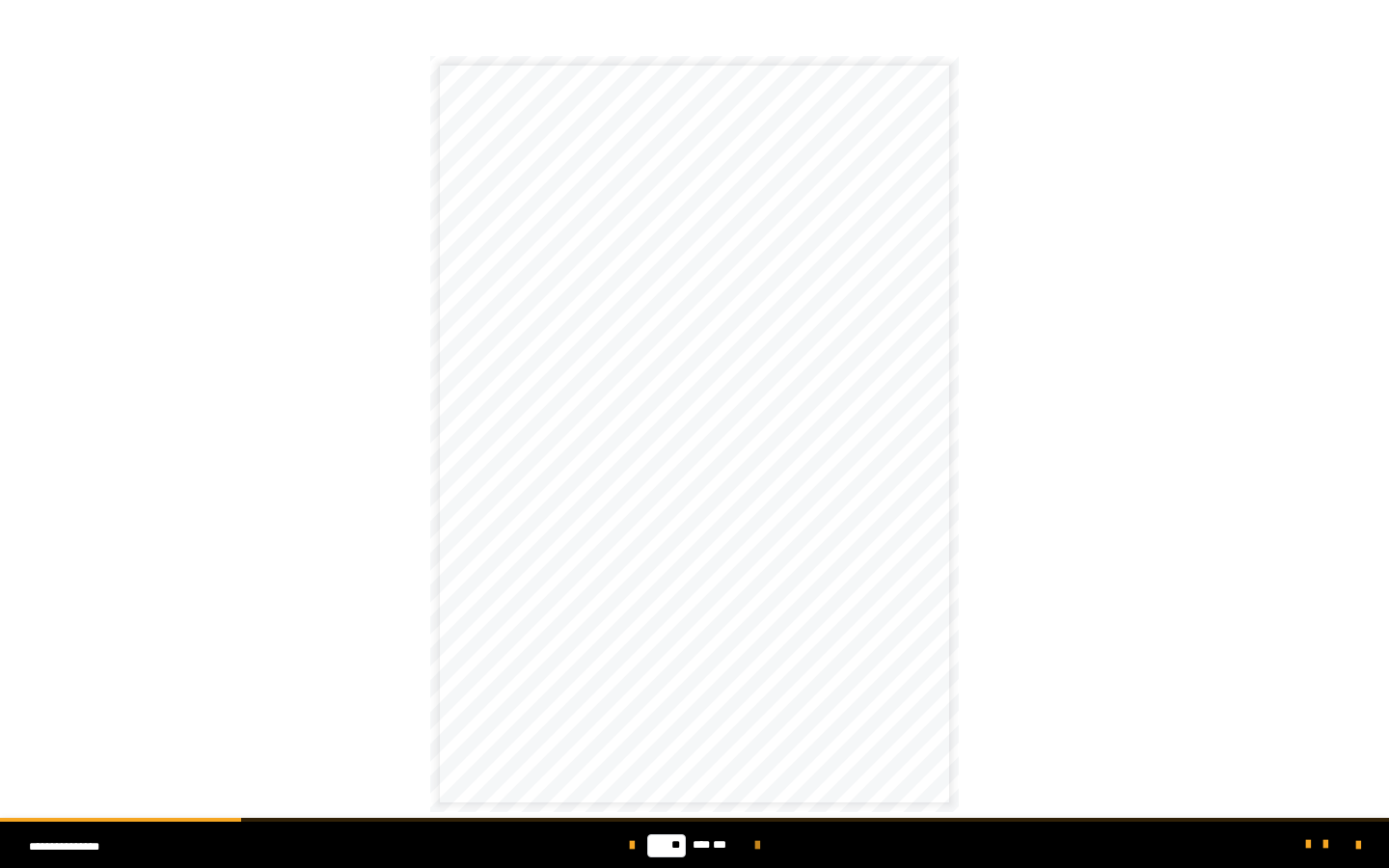 click at bounding box center (757, 846) 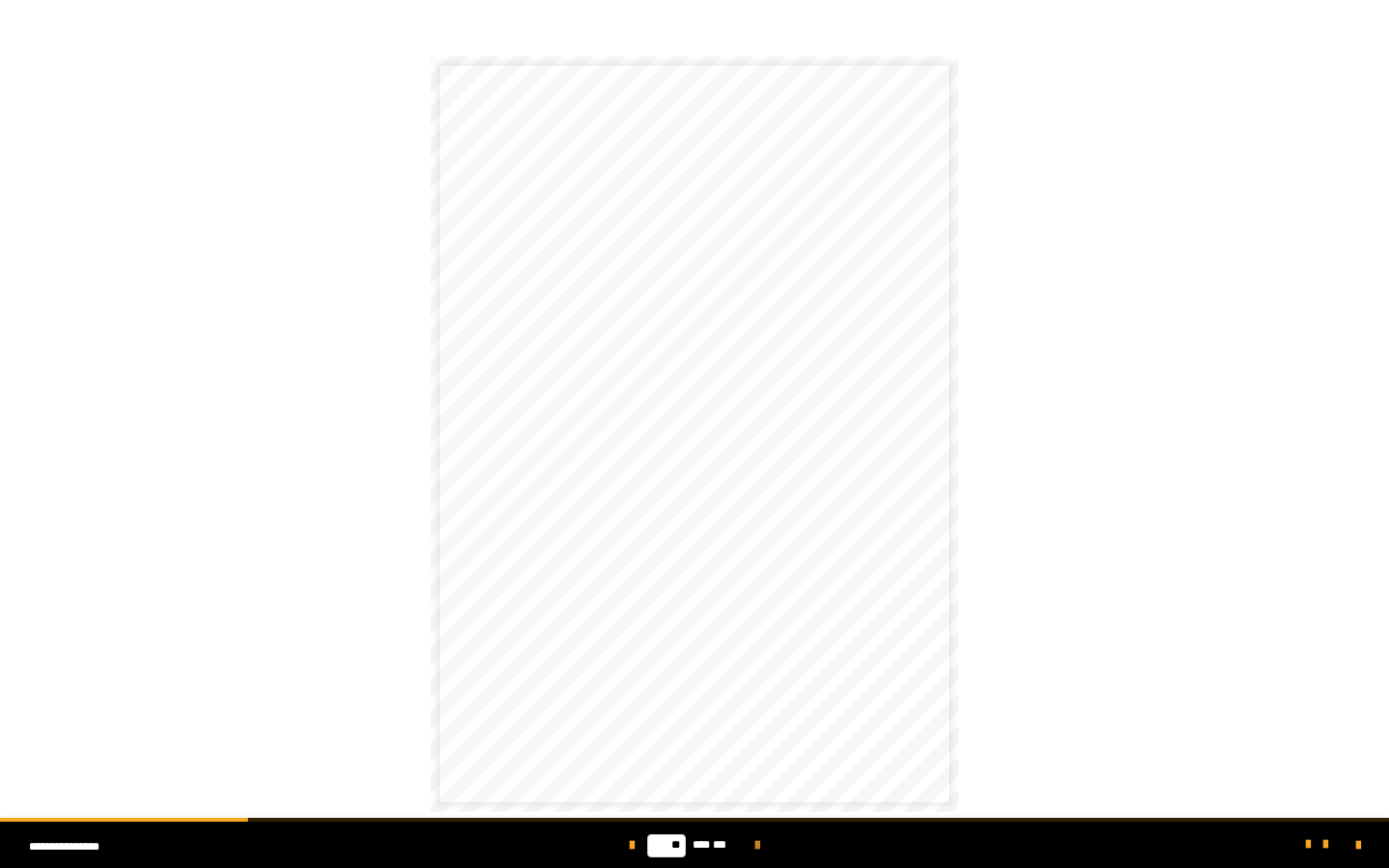 click at bounding box center [757, 846] 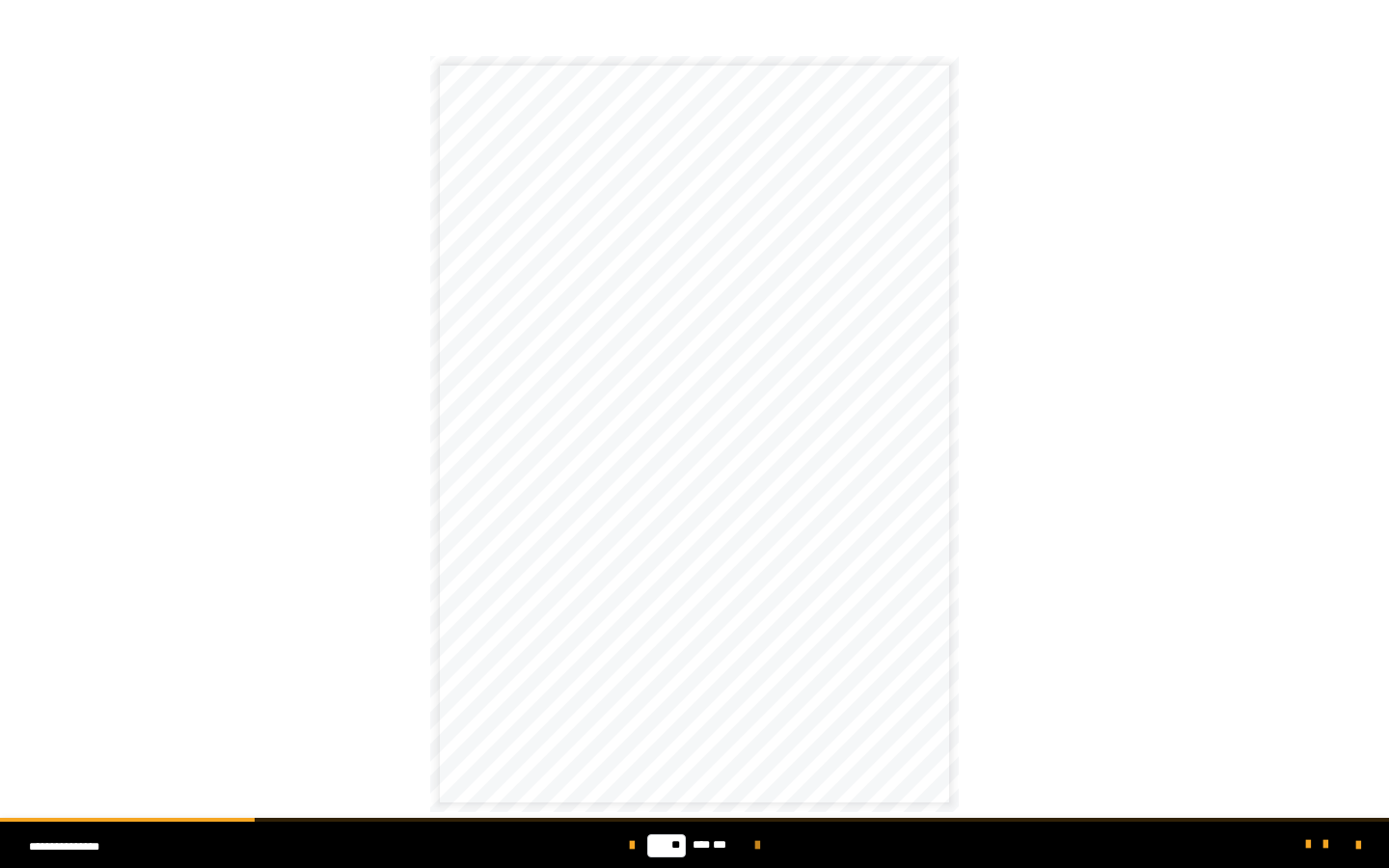 click at bounding box center [757, 846] 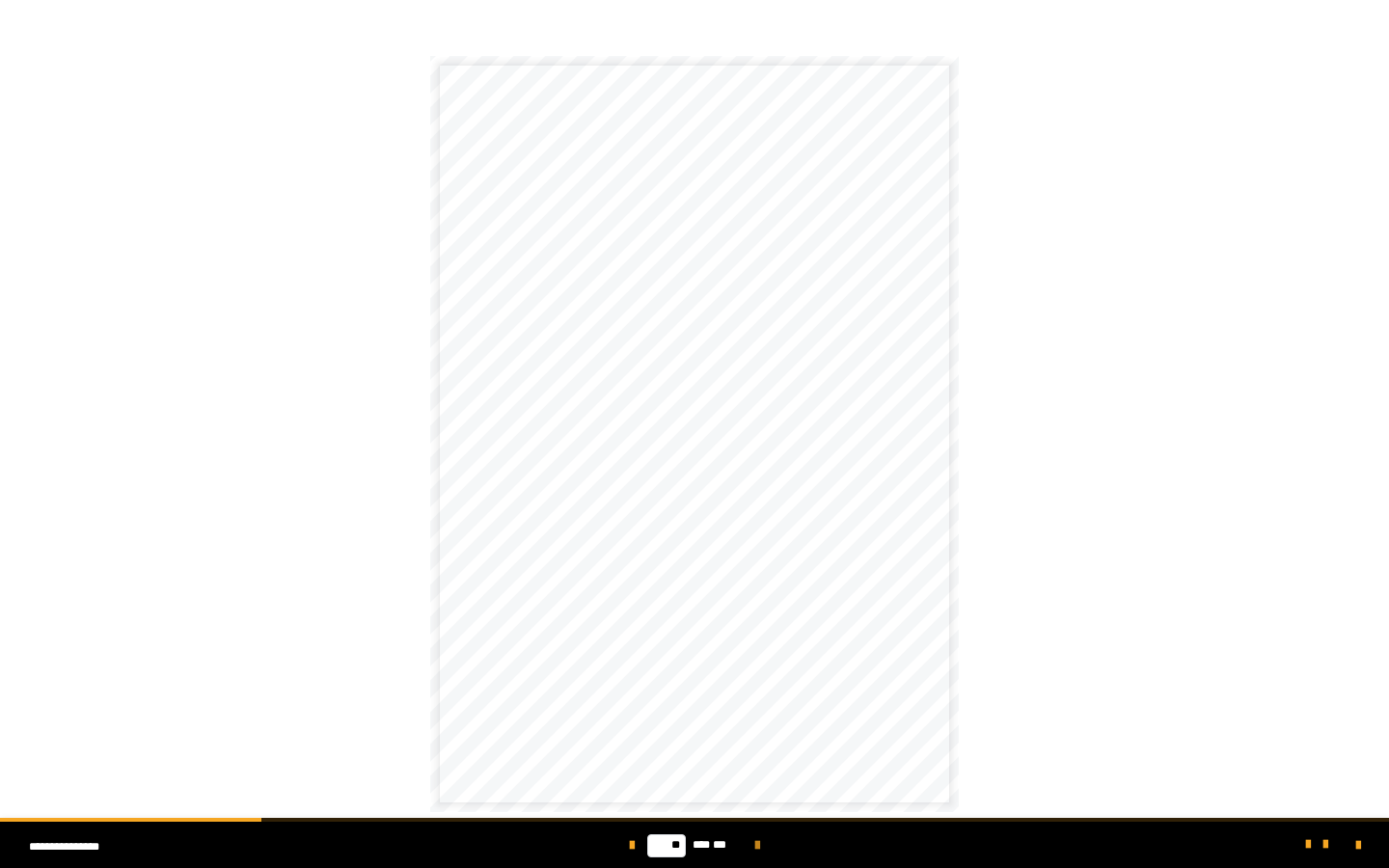 click at bounding box center (757, 846) 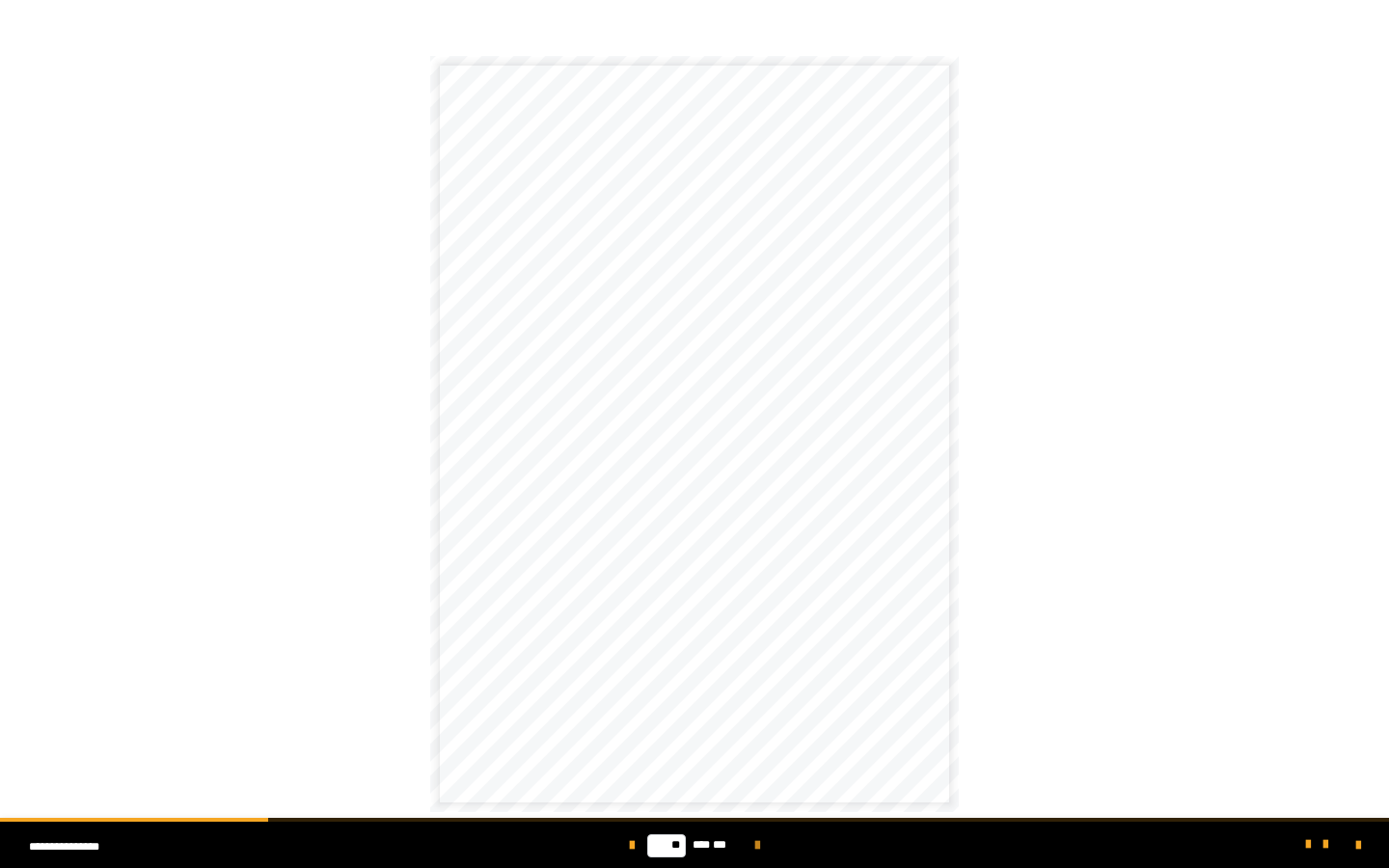 click at bounding box center (757, 846) 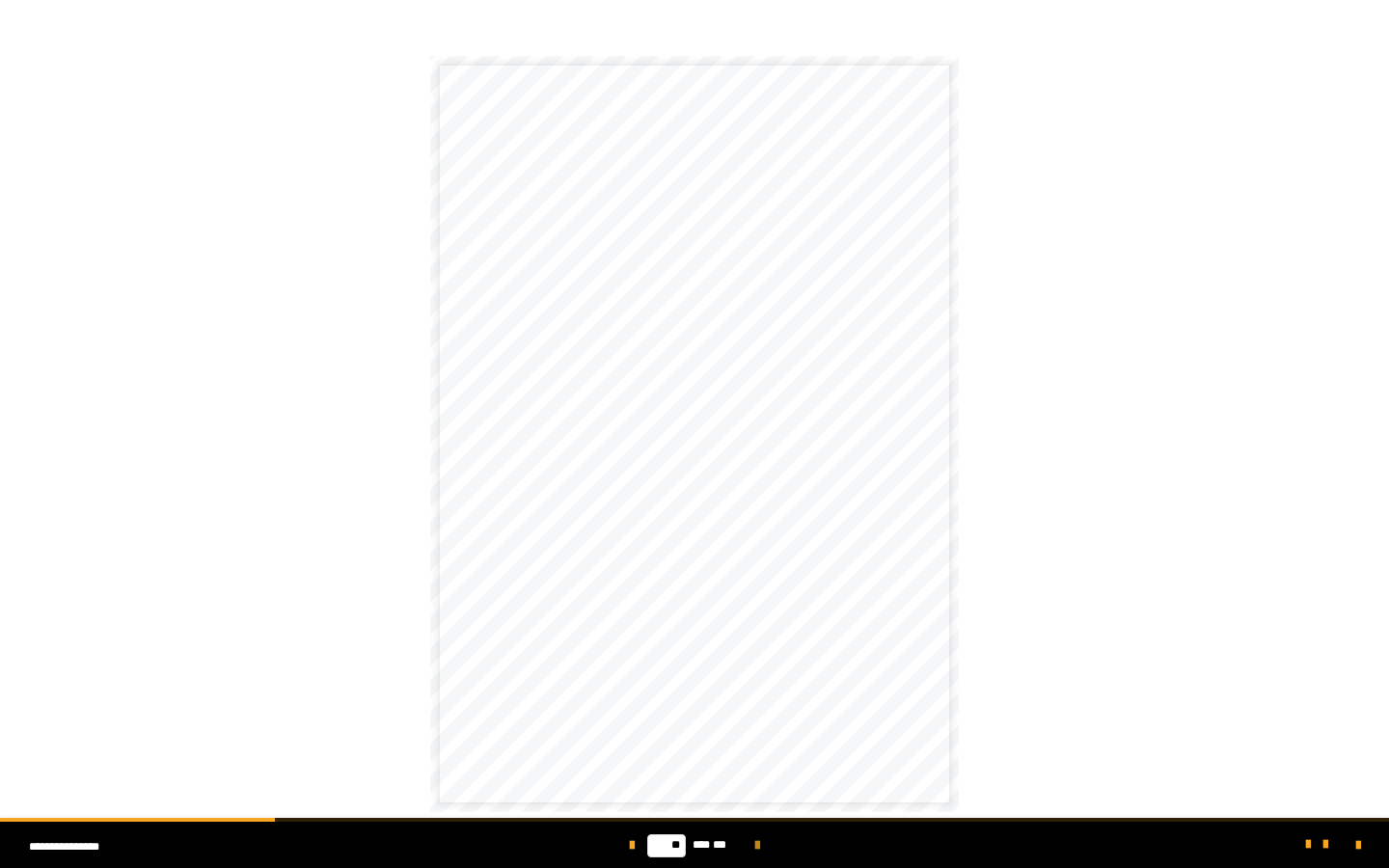 click at bounding box center [757, 846] 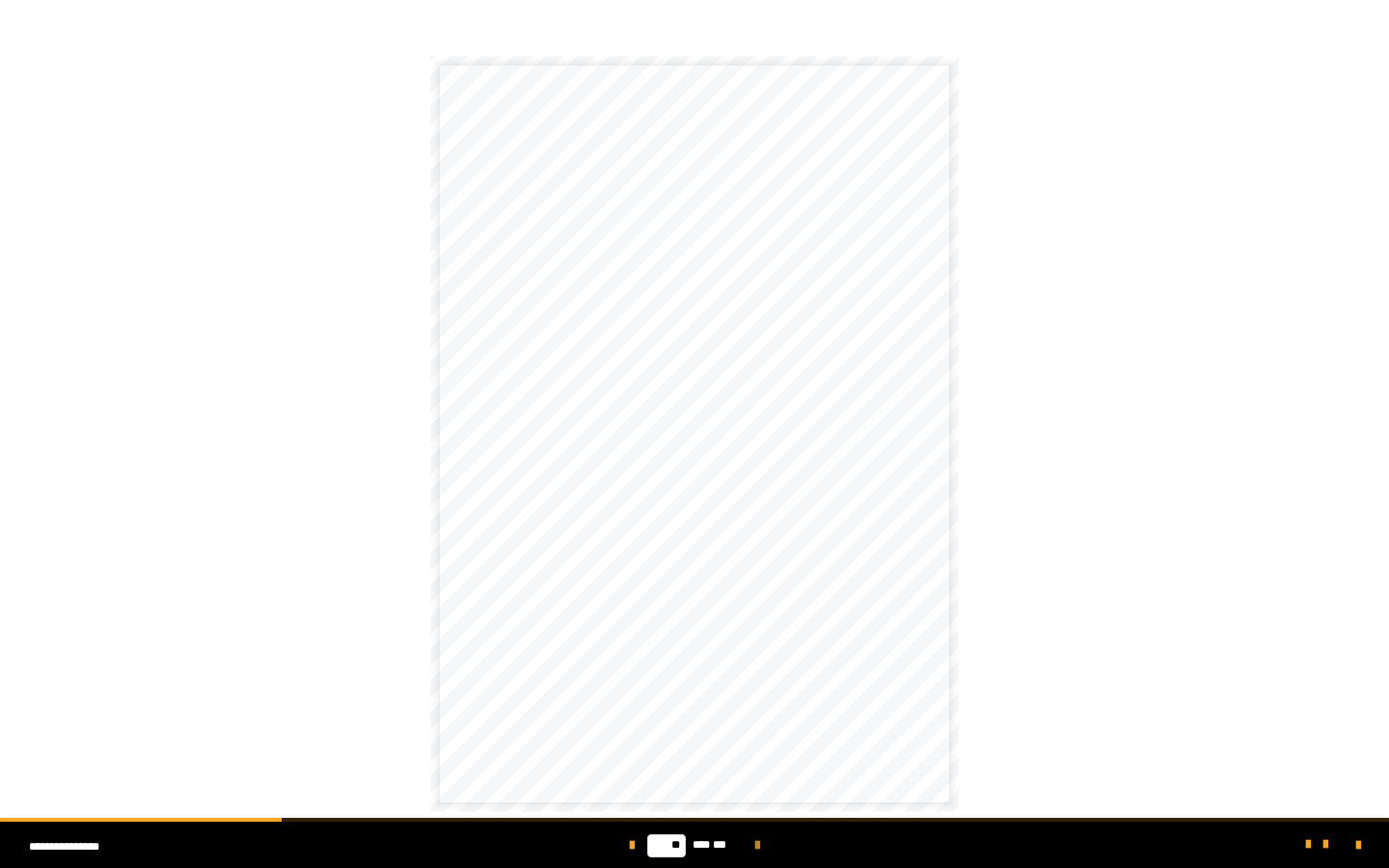 click at bounding box center (757, 846) 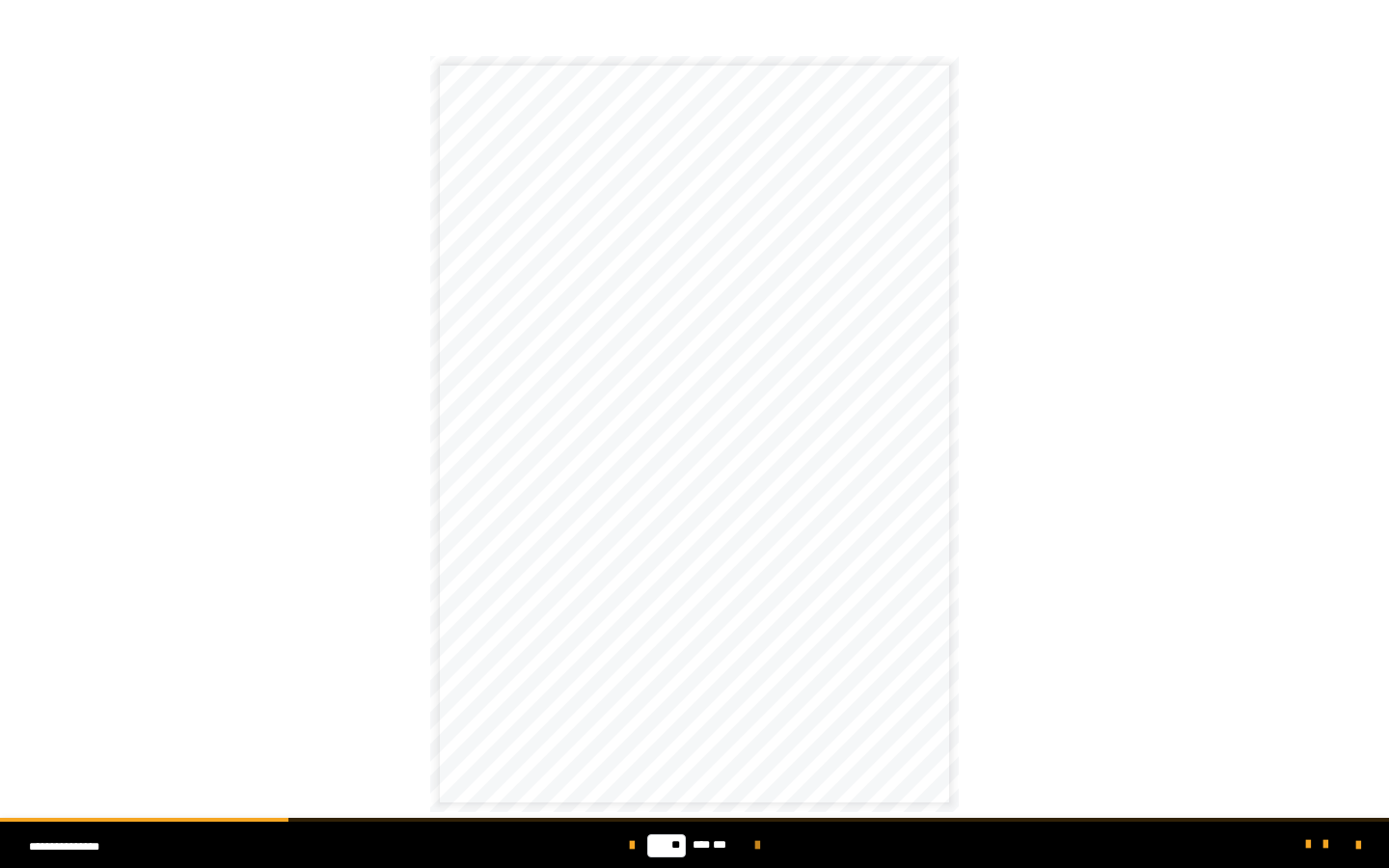 click at bounding box center (757, 846) 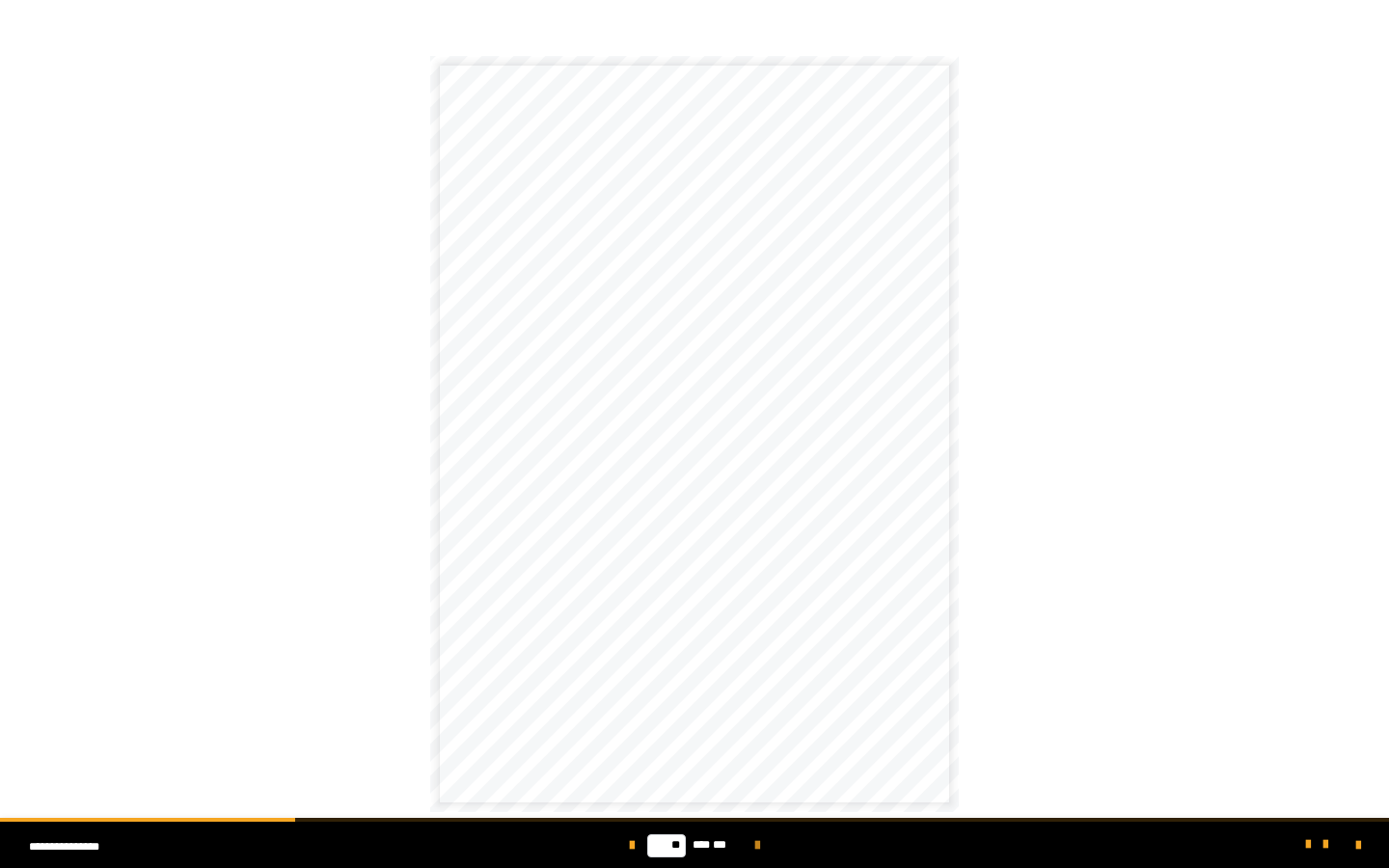 click at bounding box center [757, 846] 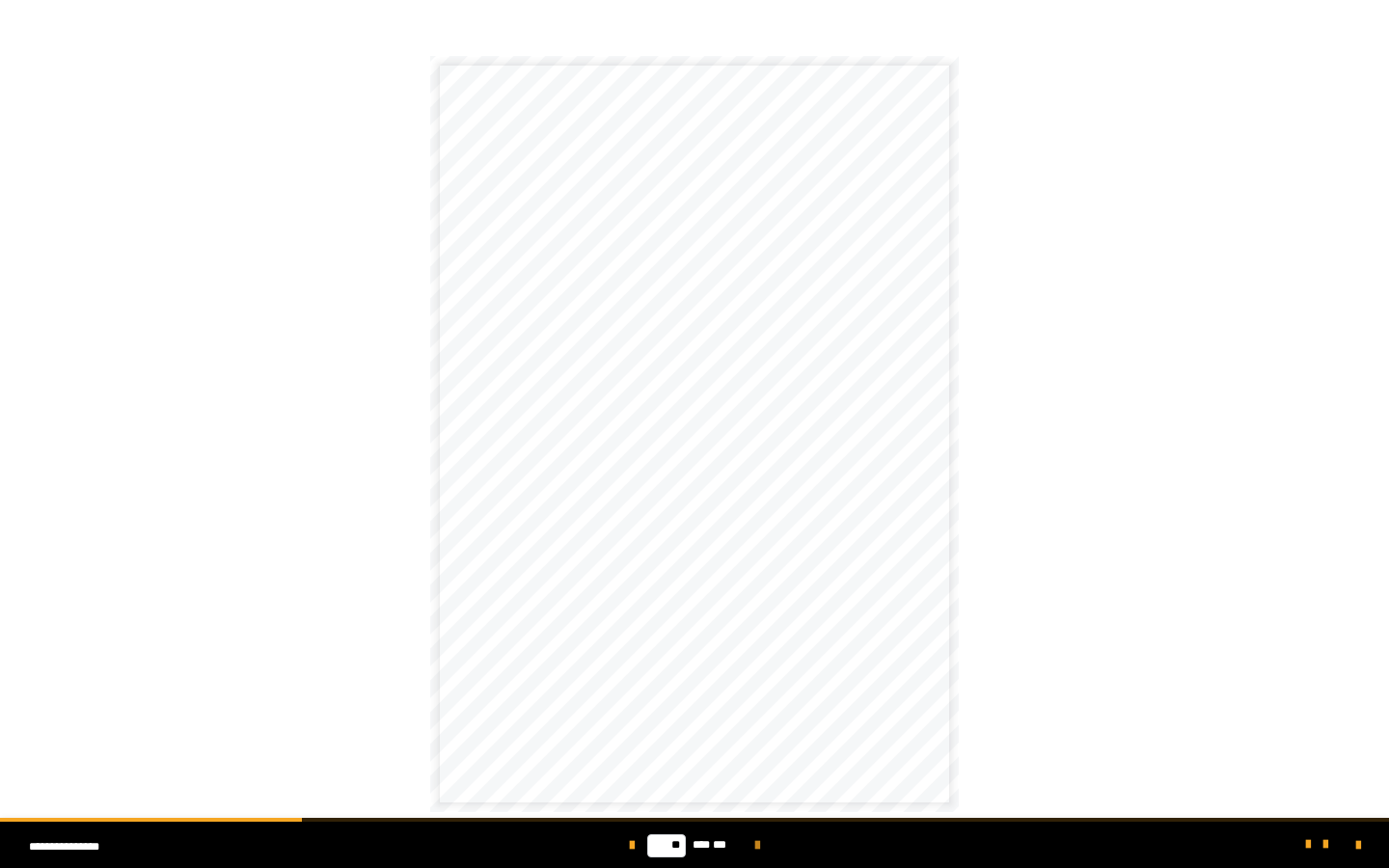 click at bounding box center (757, 846) 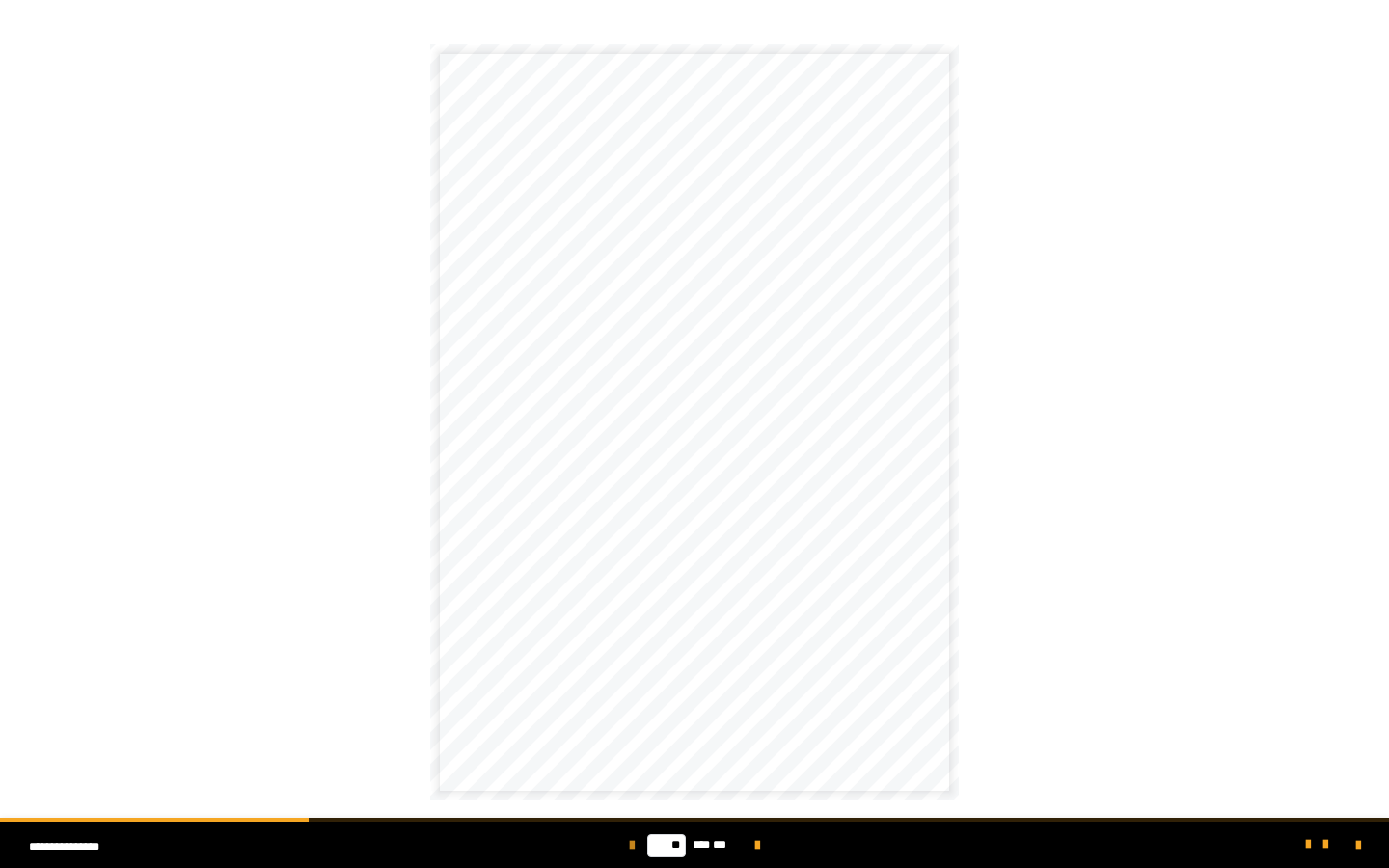 click at bounding box center (632, 846) 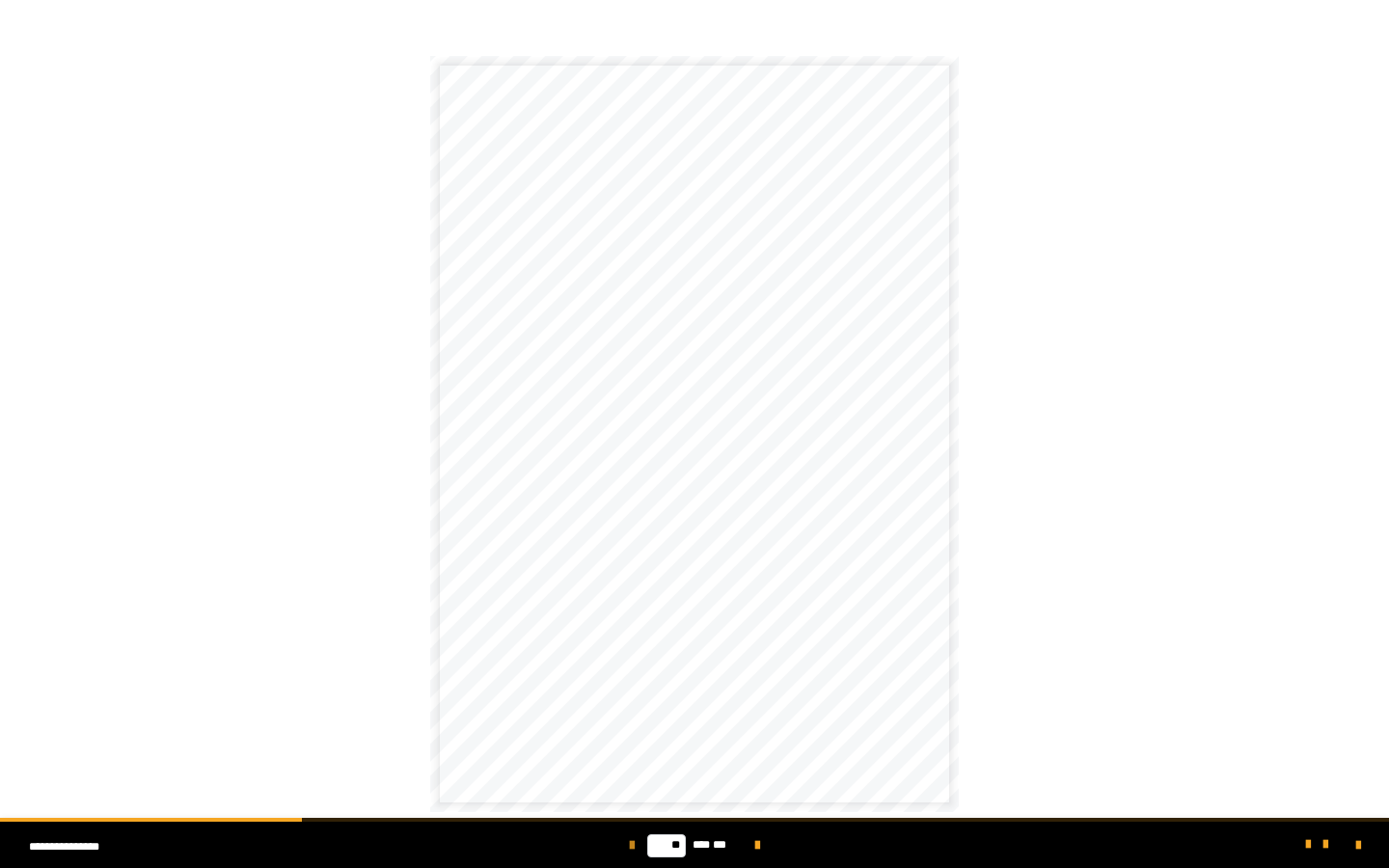 click at bounding box center (632, 846) 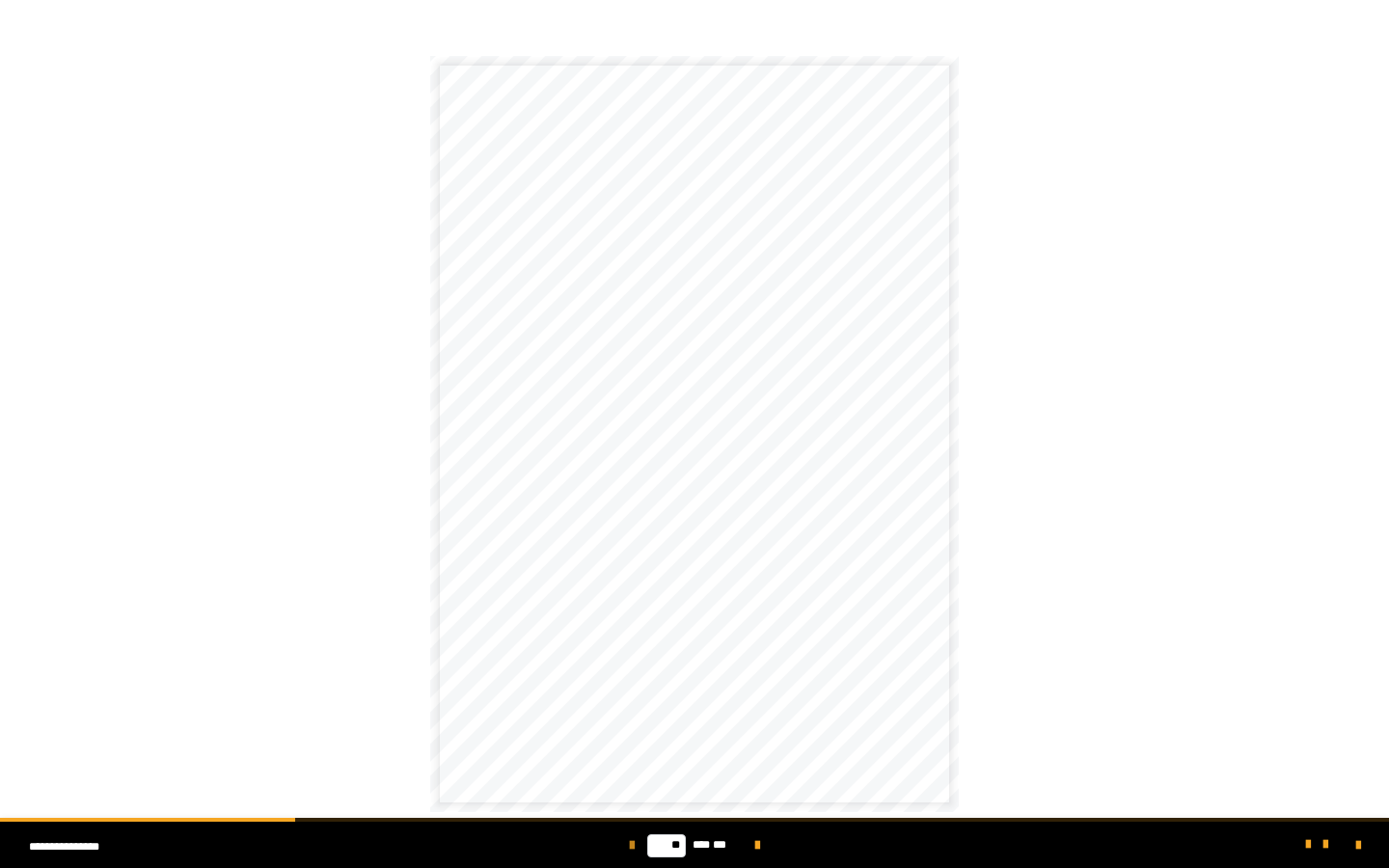 click at bounding box center (632, 846) 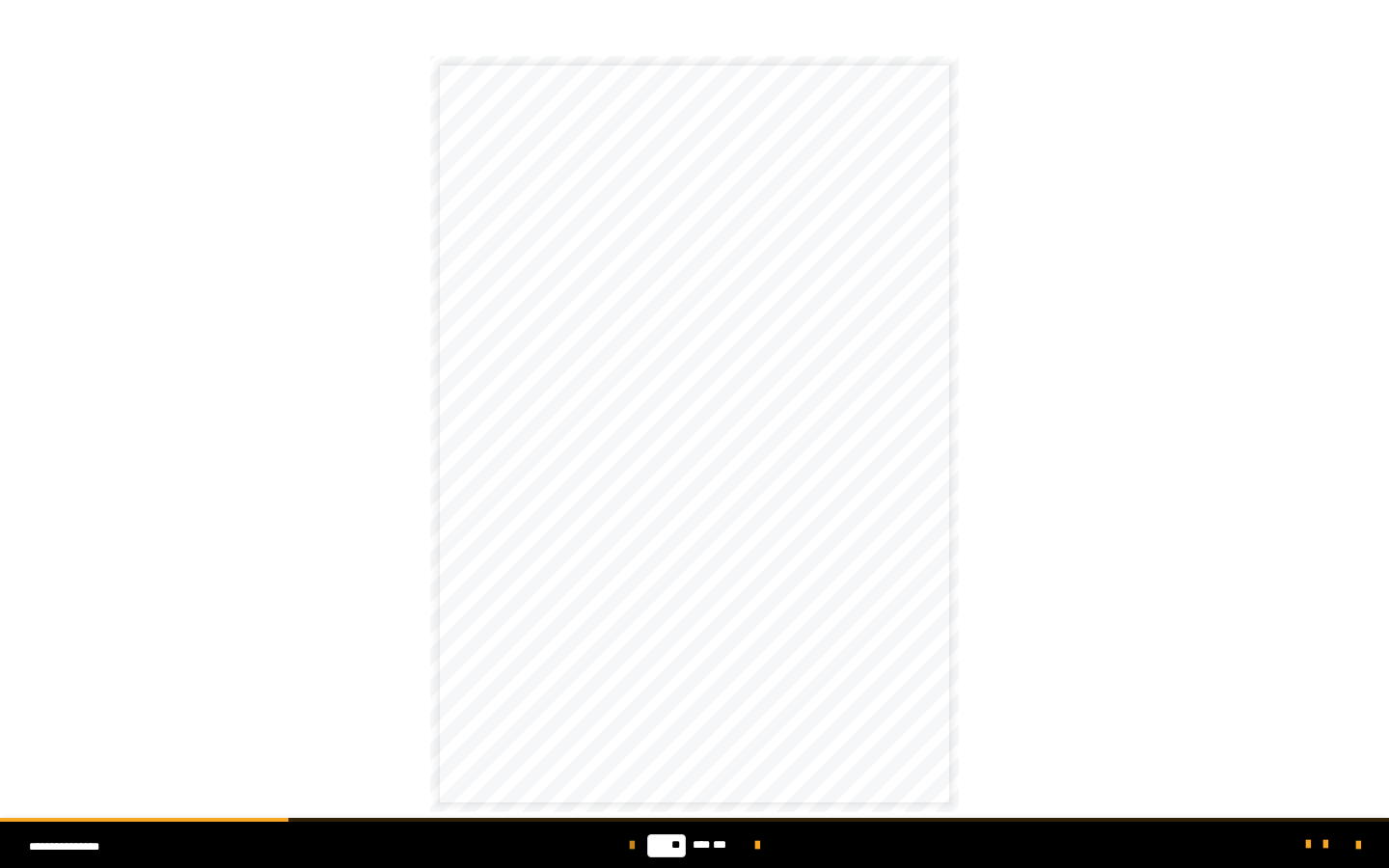 click at bounding box center (632, 846) 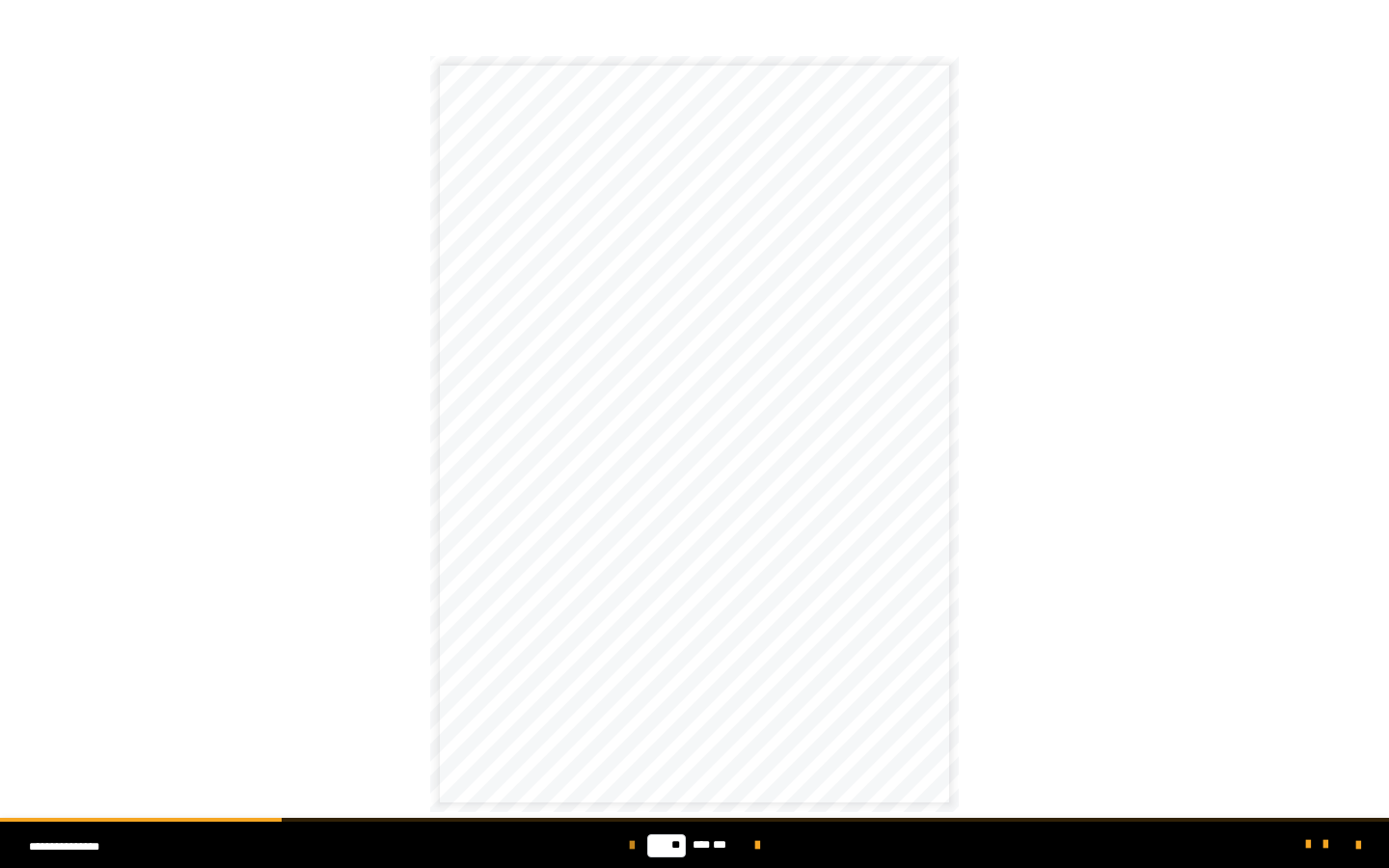 click at bounding box center (632, 846) 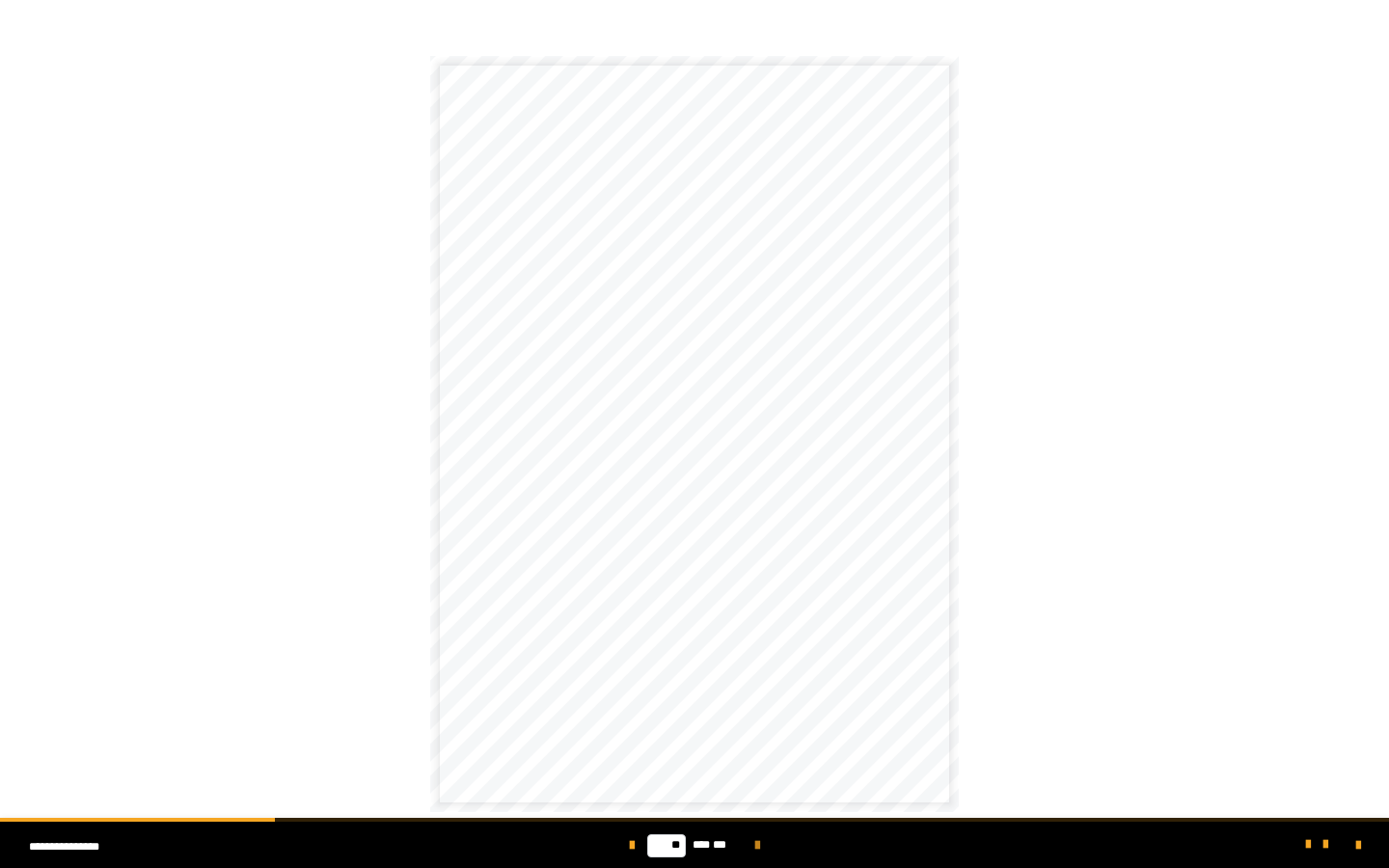 click at bounding box center (757, 846) 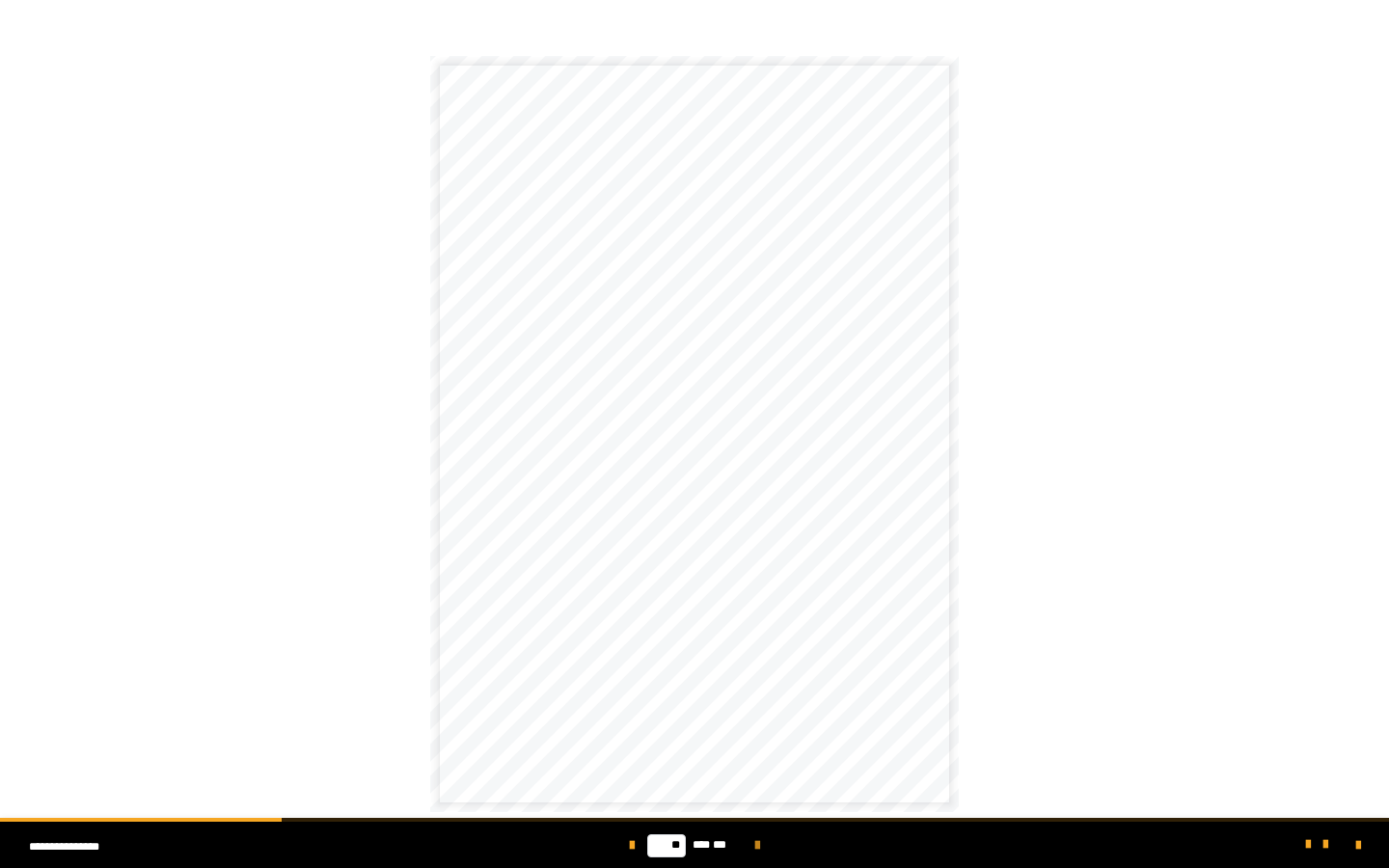 click at bounding box center (757, 846) 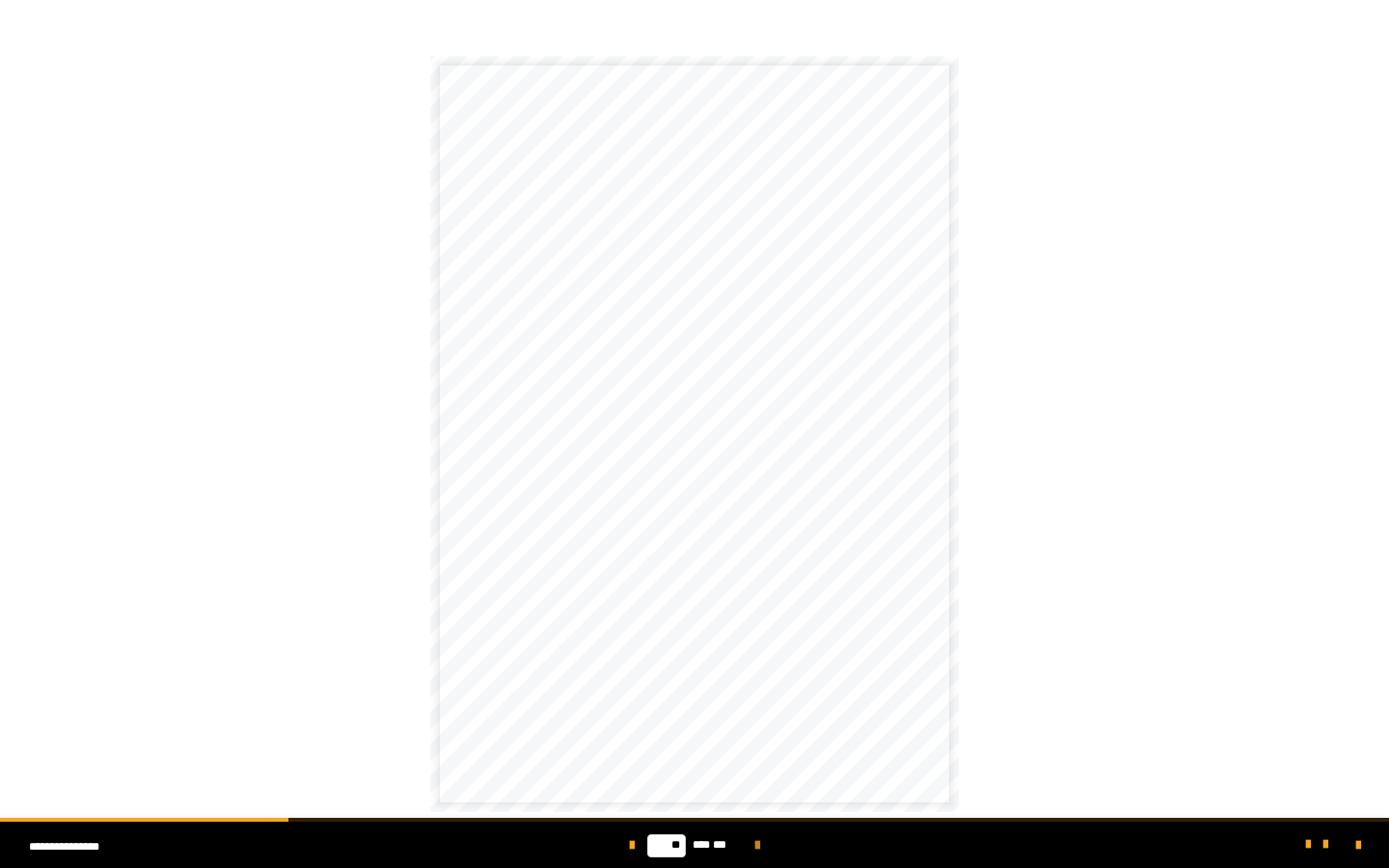 click at bounding box center [757, 846] 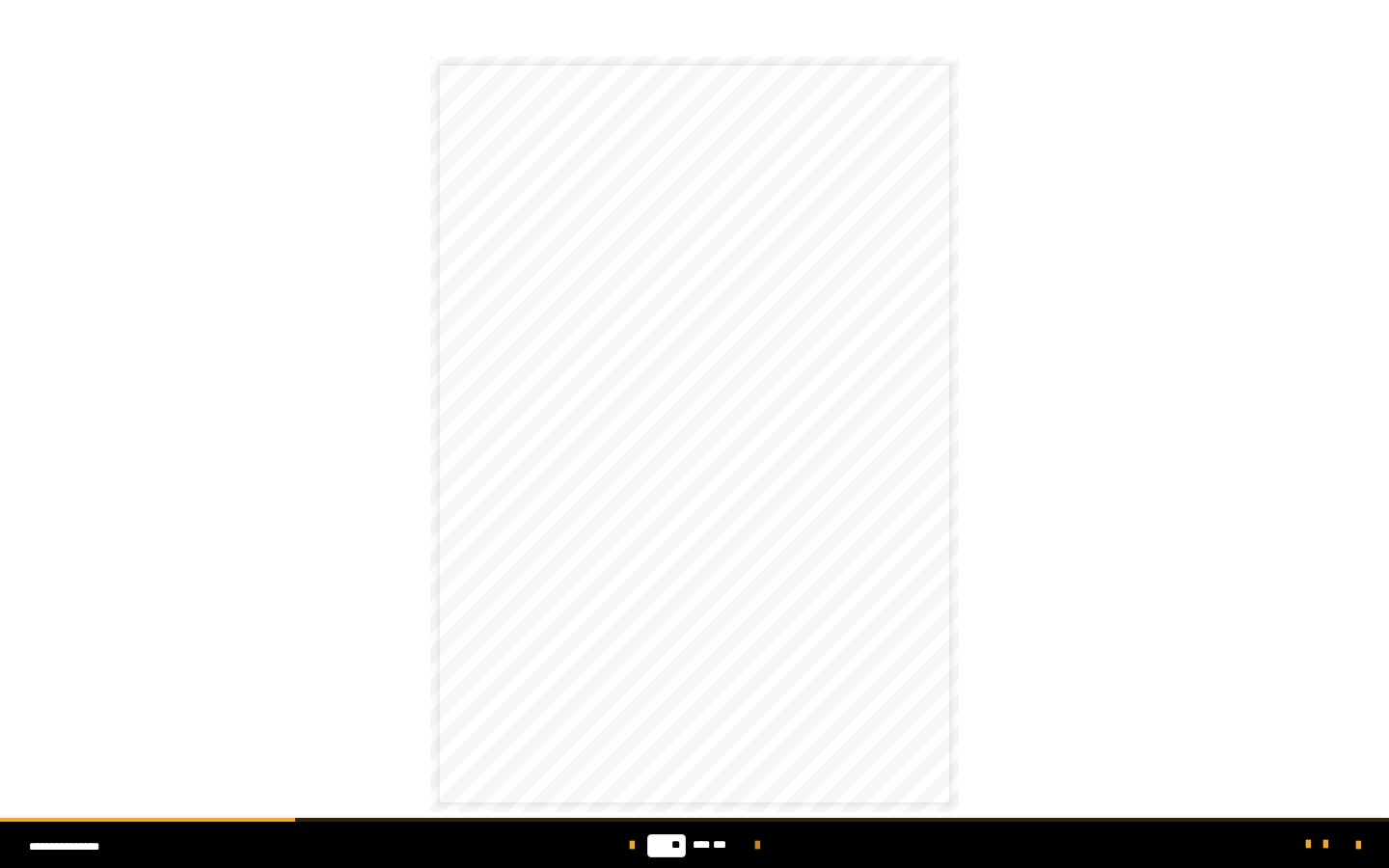 click at bounding box center [757, 846] 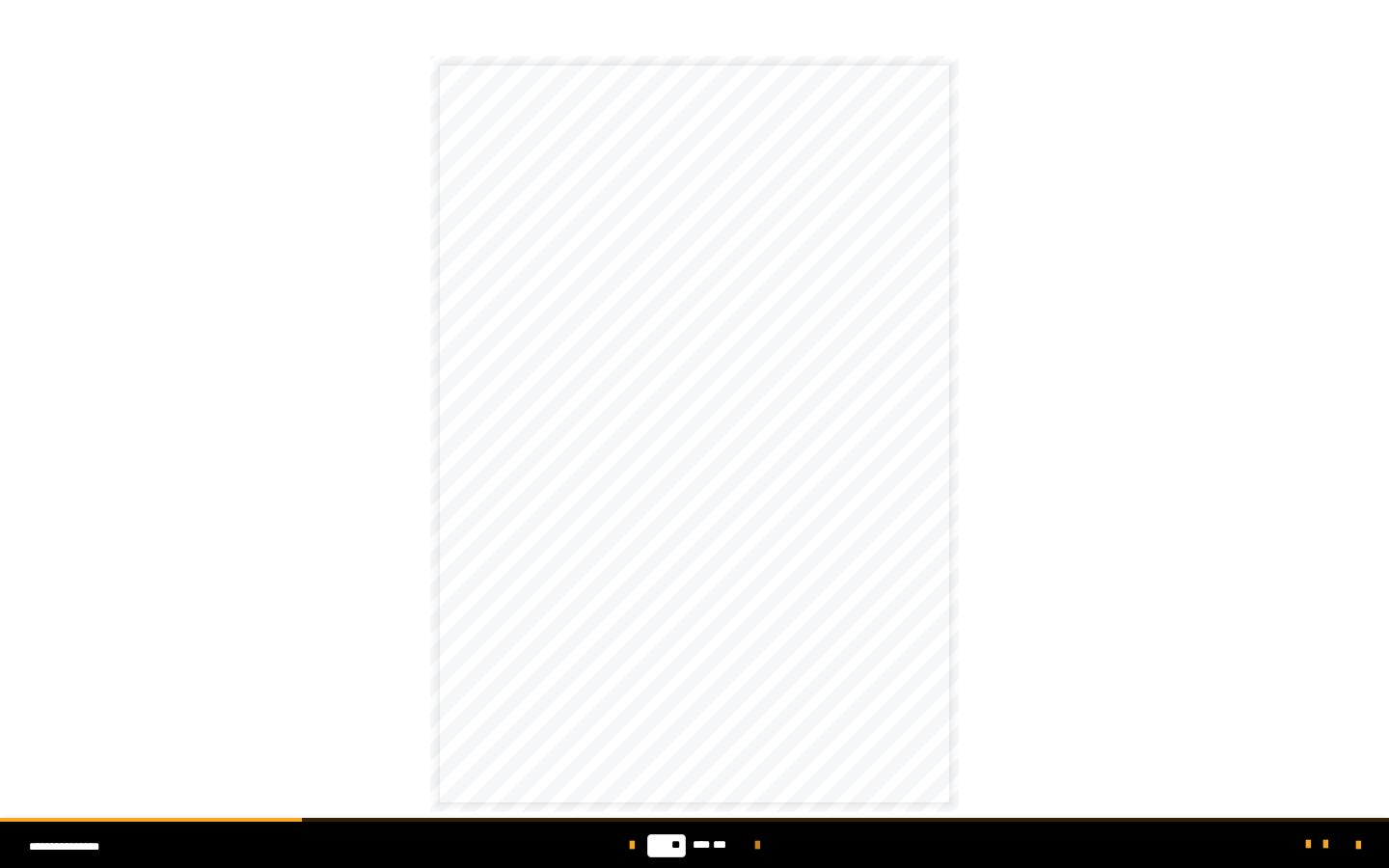 click at bounding box center (757, 846) 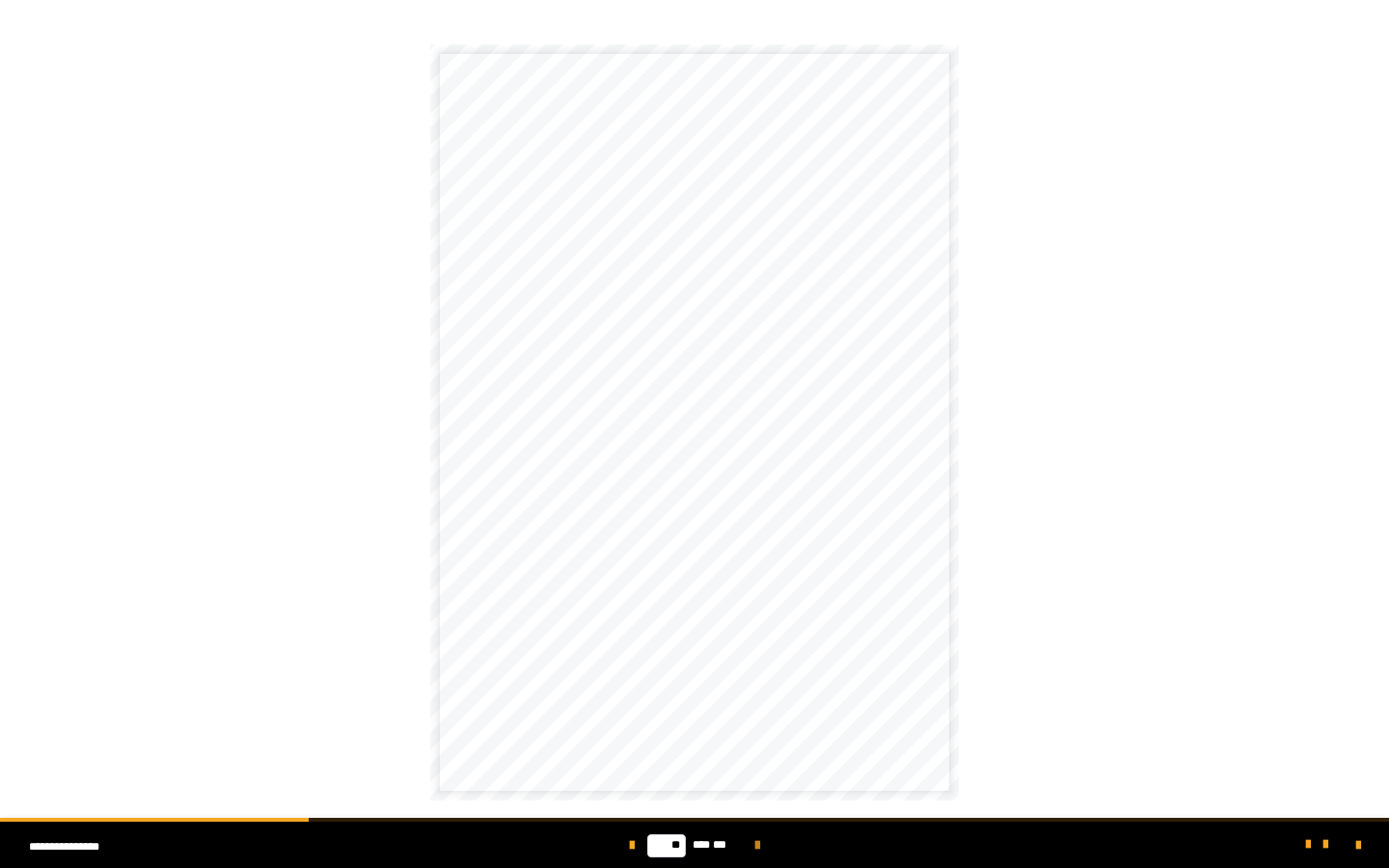 click at bounding box center [757, 846] 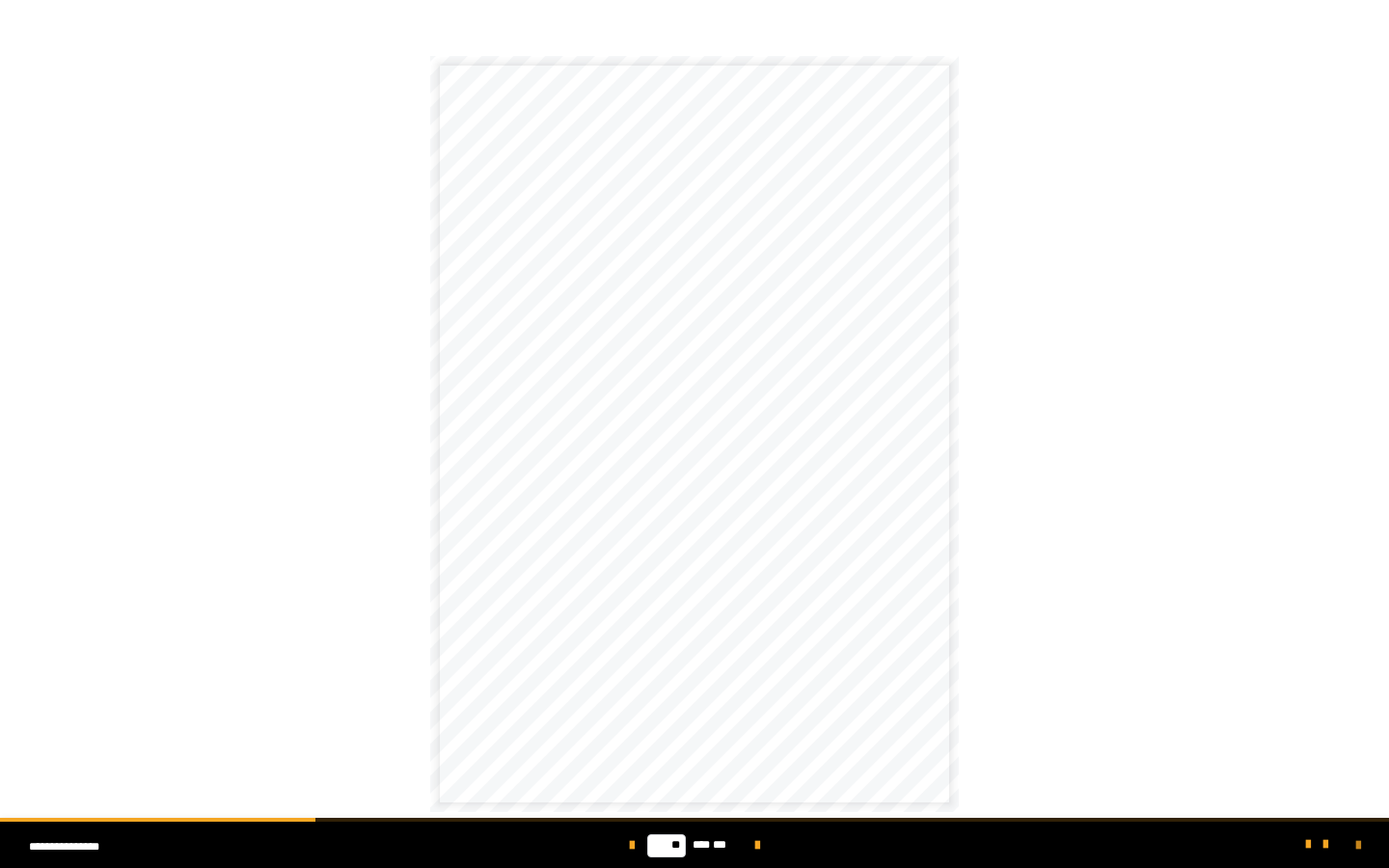 click at bounding box center [1358, 846] 